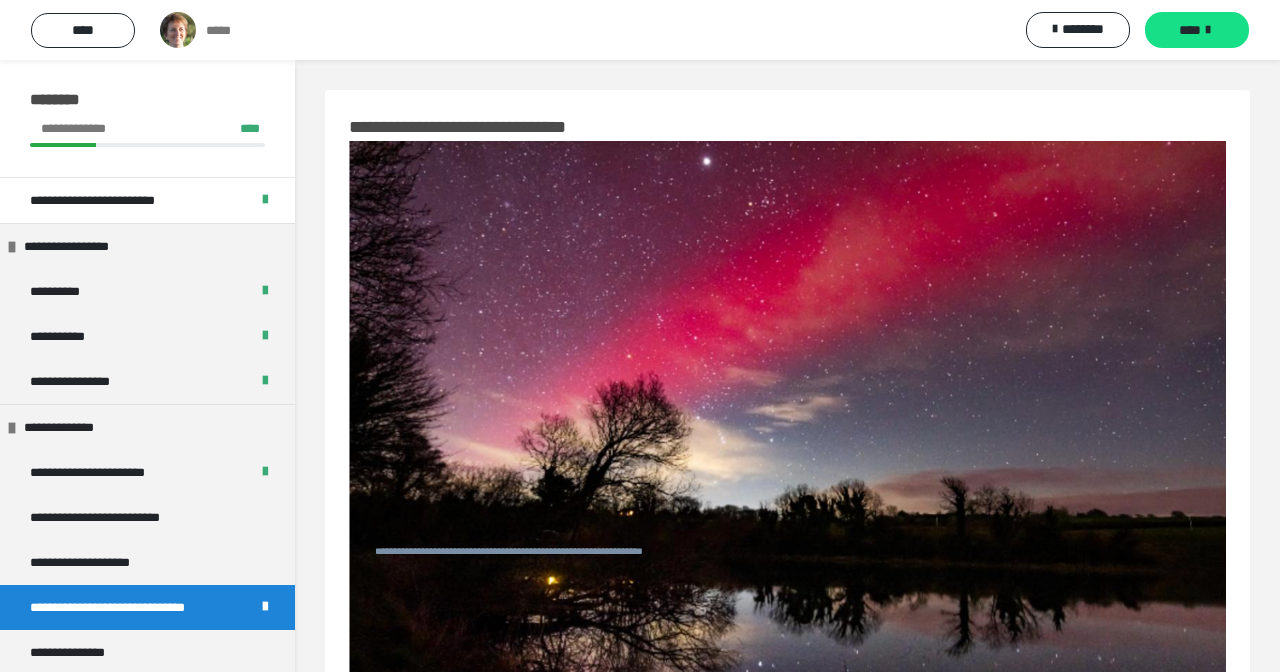 scroll, scrollTop: 795, scrollLeft: 0, axis: vertical 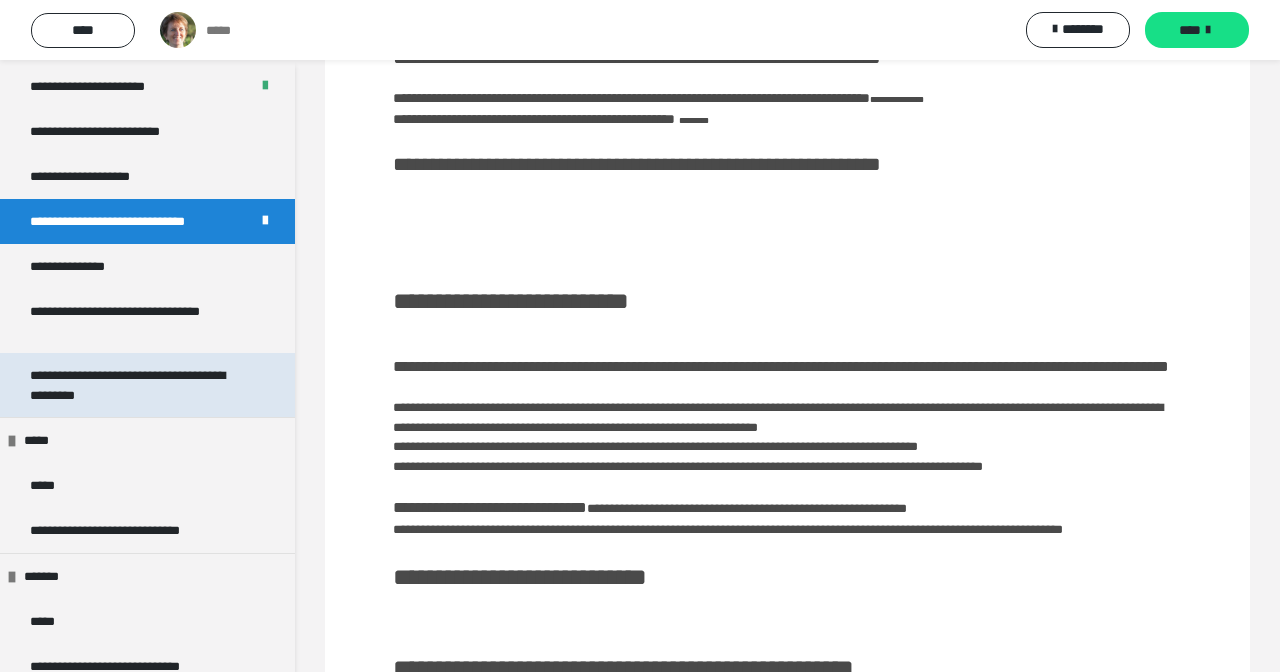 click on "**********" at bounding box center [139, 385] 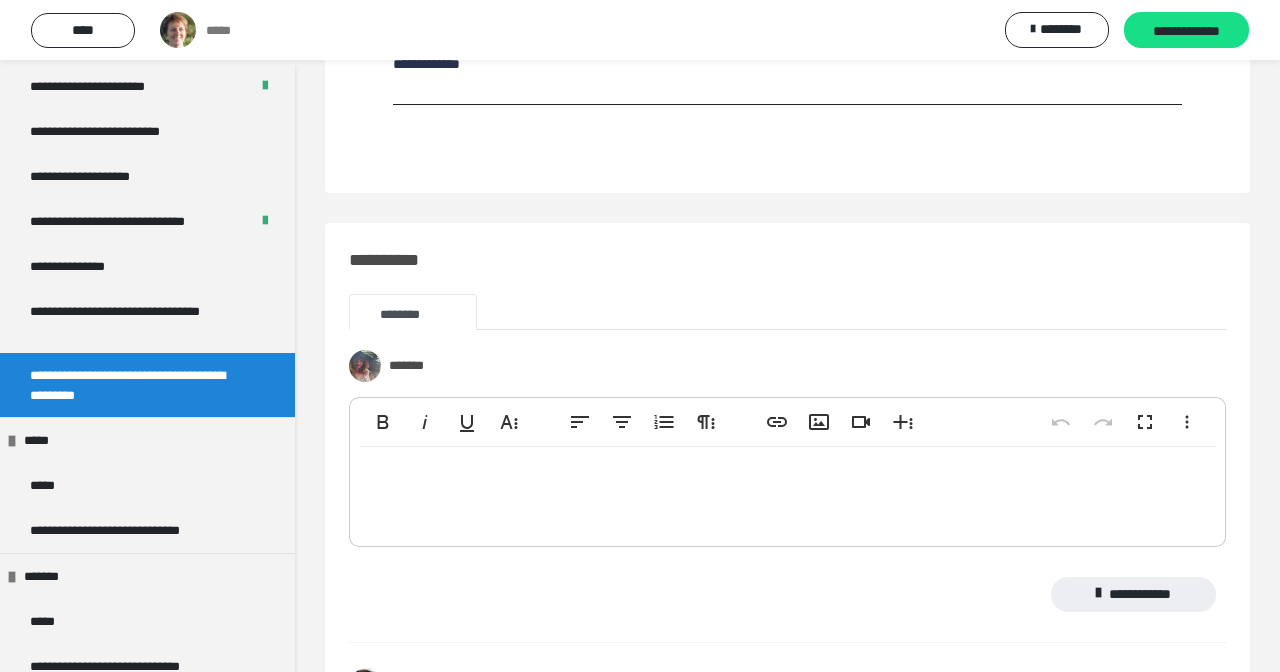 scroll, scrollTop: 1165, scrollLeft: 0, axis: vertical 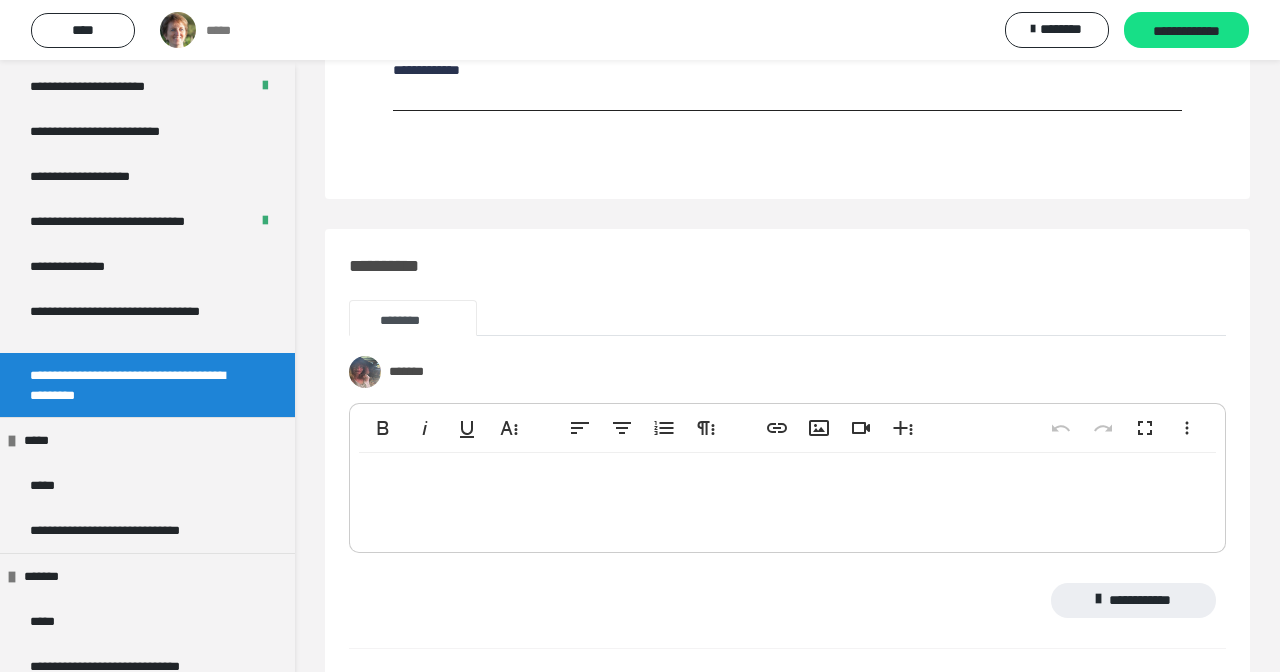 click at bounding box center [787, 498] 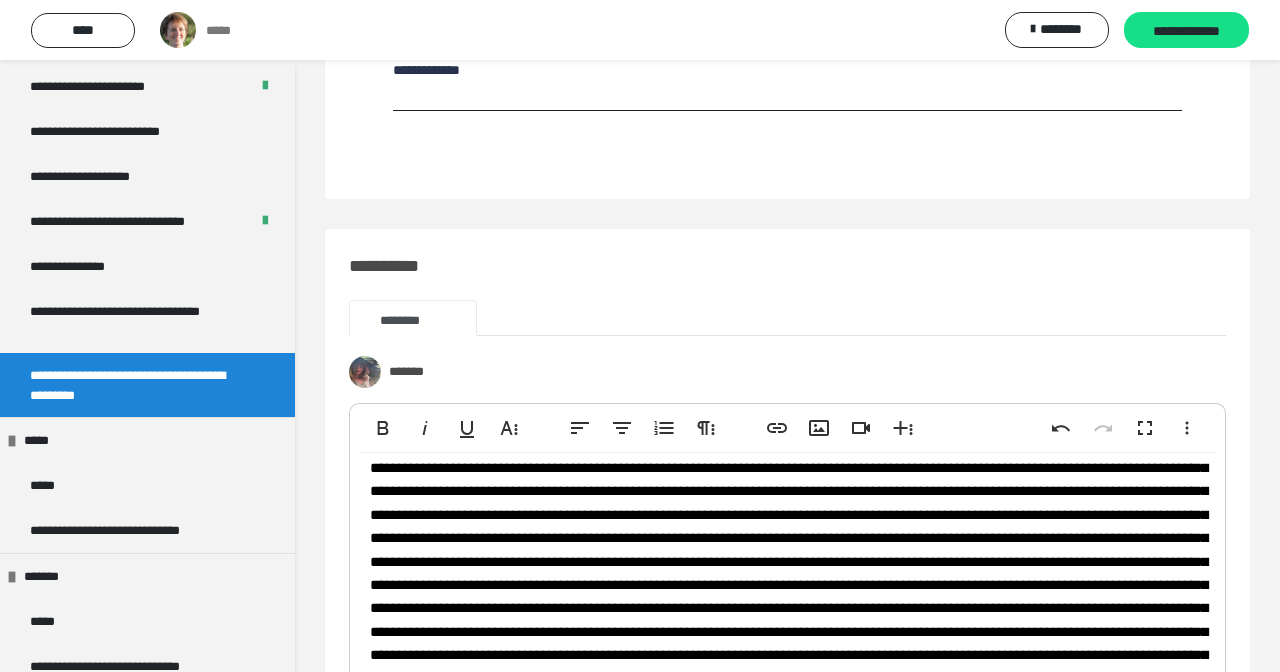 scroll, scrollTop: 121, scrollLeft: 0, axis: vertical 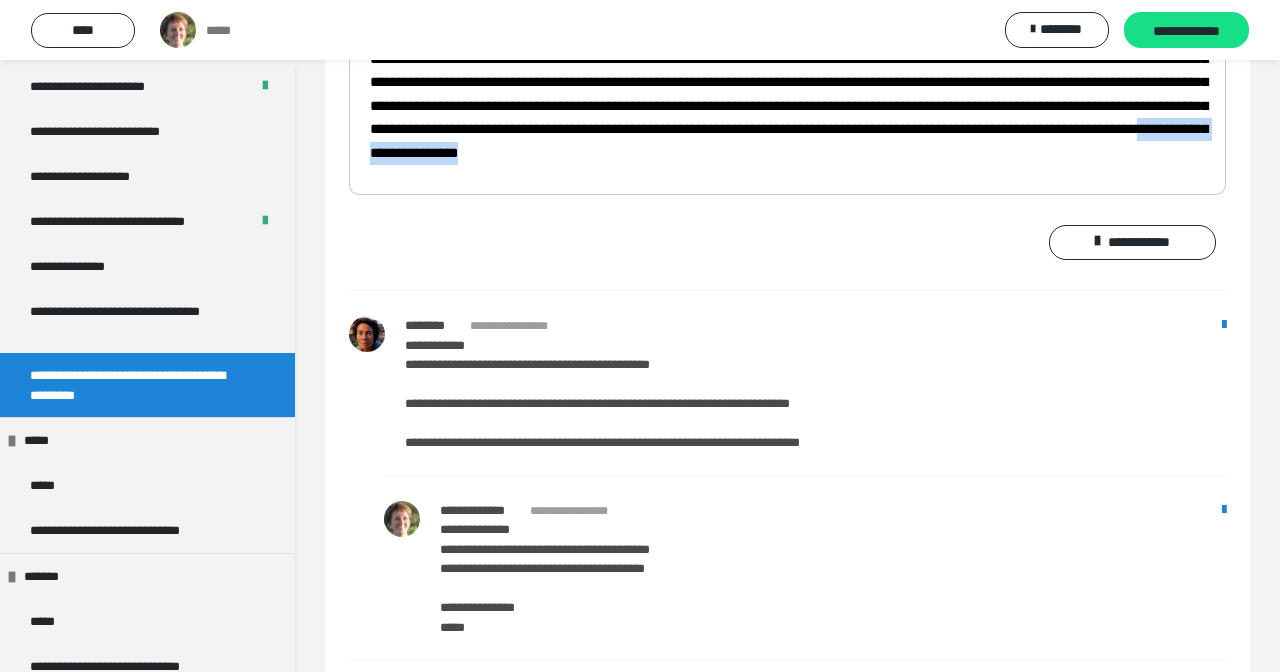 drag, startPoint x: 1179, startPoint y: 214, endPoint x: 988, endPoint y: 201, distance: 191.4419 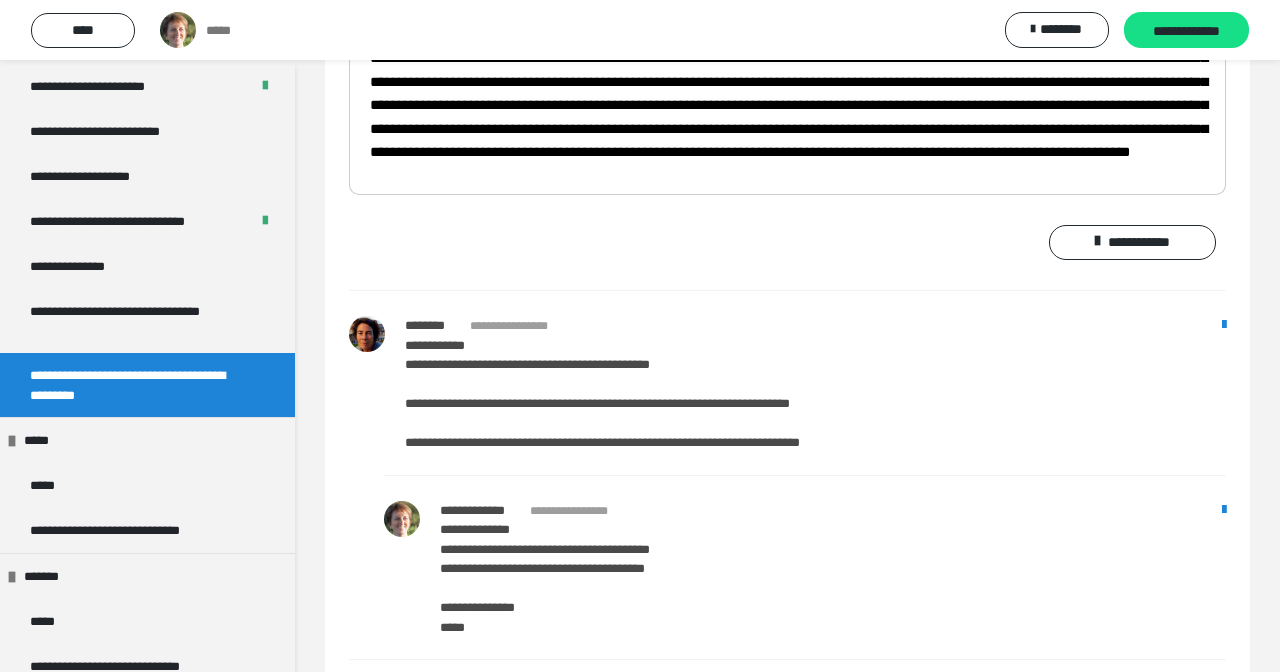 click at bounding box center [787, -35] 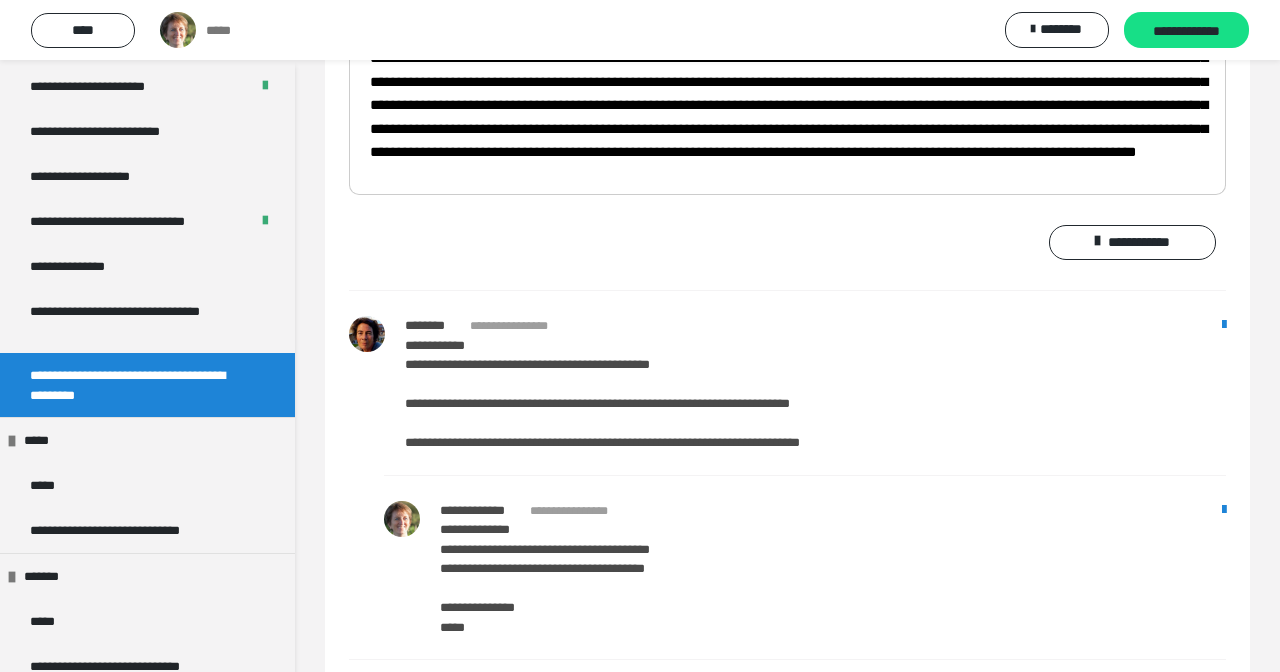 click at bounding box center (789, -35) 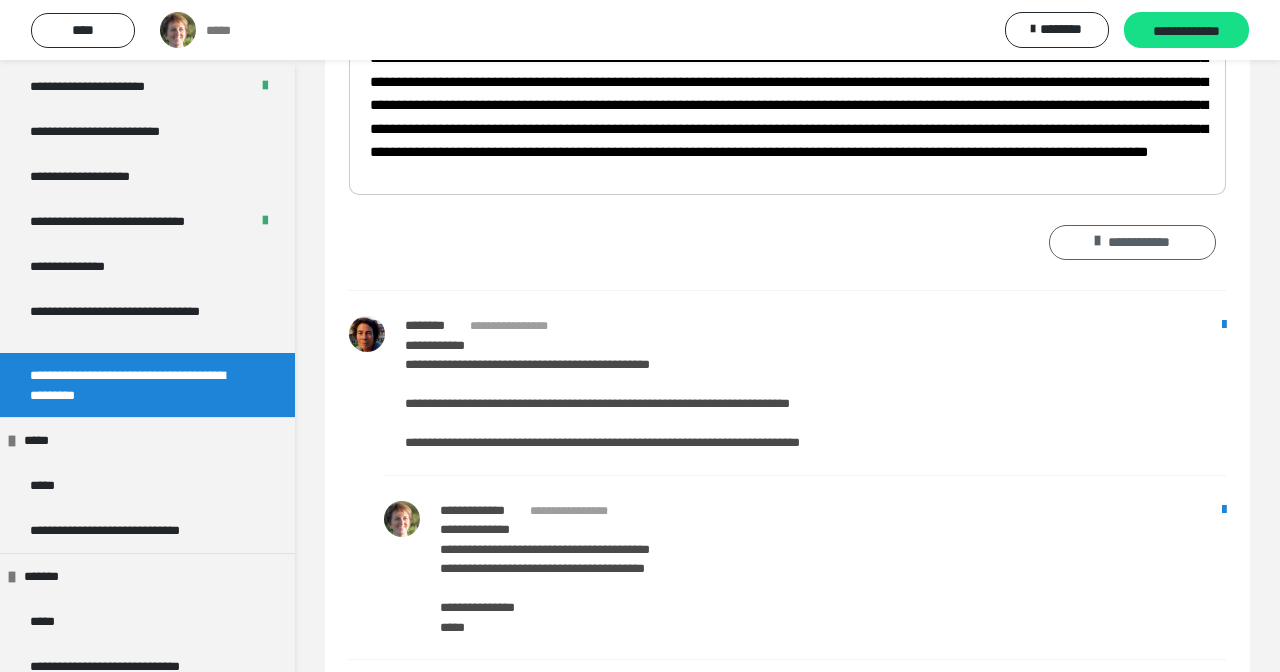 click on "**********" at bounding box center (1132, 243) 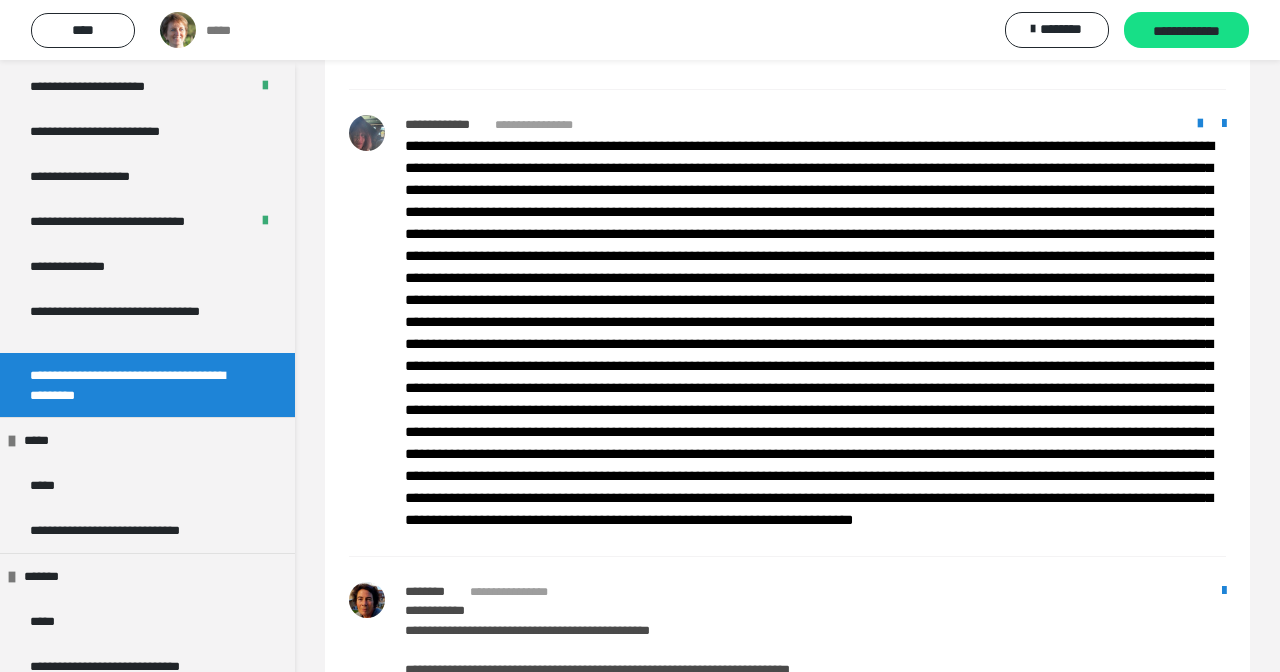 scroll, scrollTop: 1724, scrollLeft: 0, axis: vertical 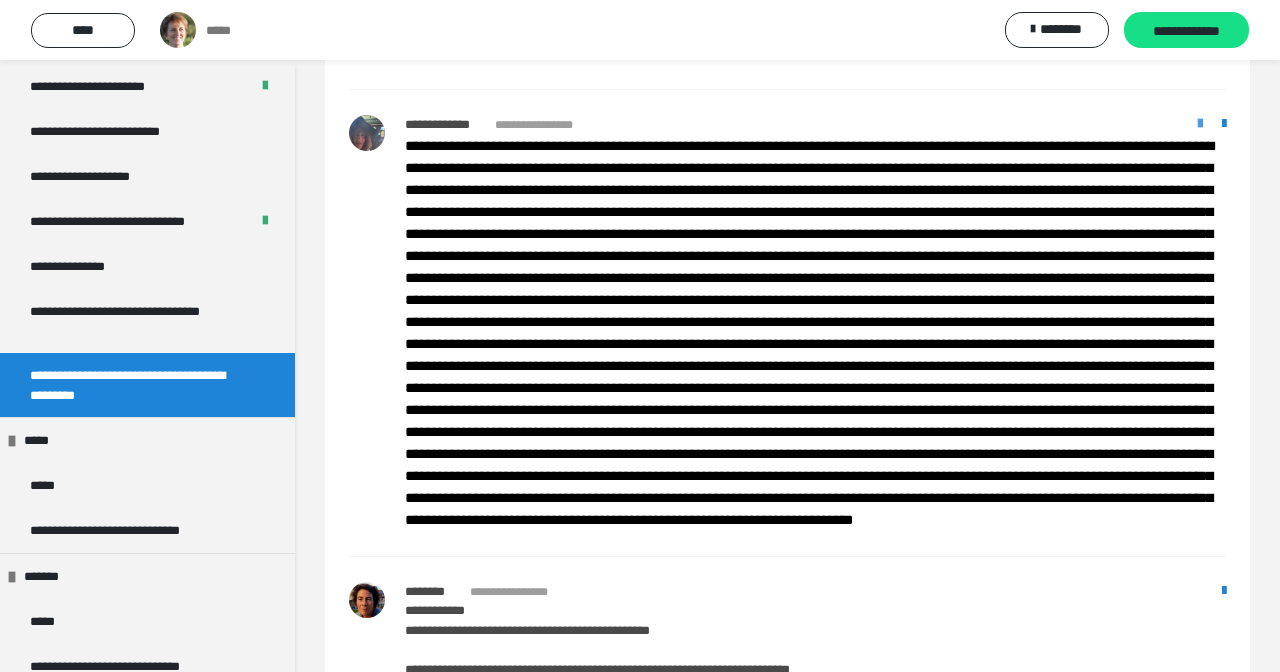 click at bounding box center (1200, 124) 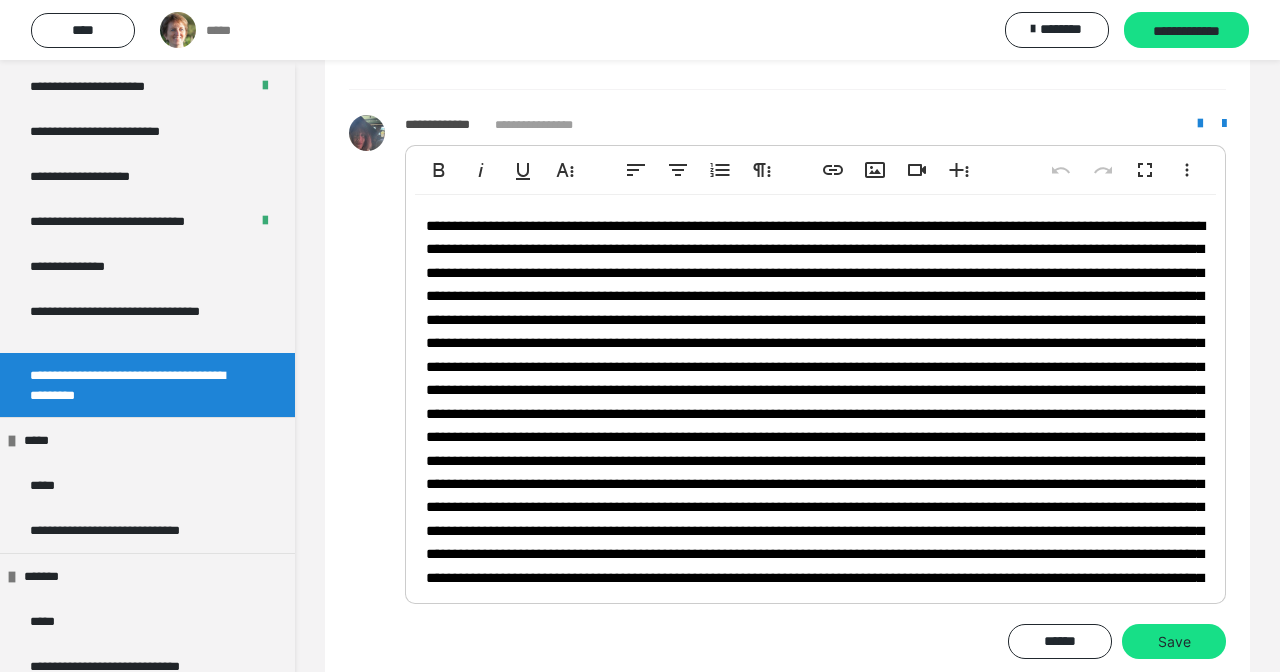 click at bounding box center [815, 438] 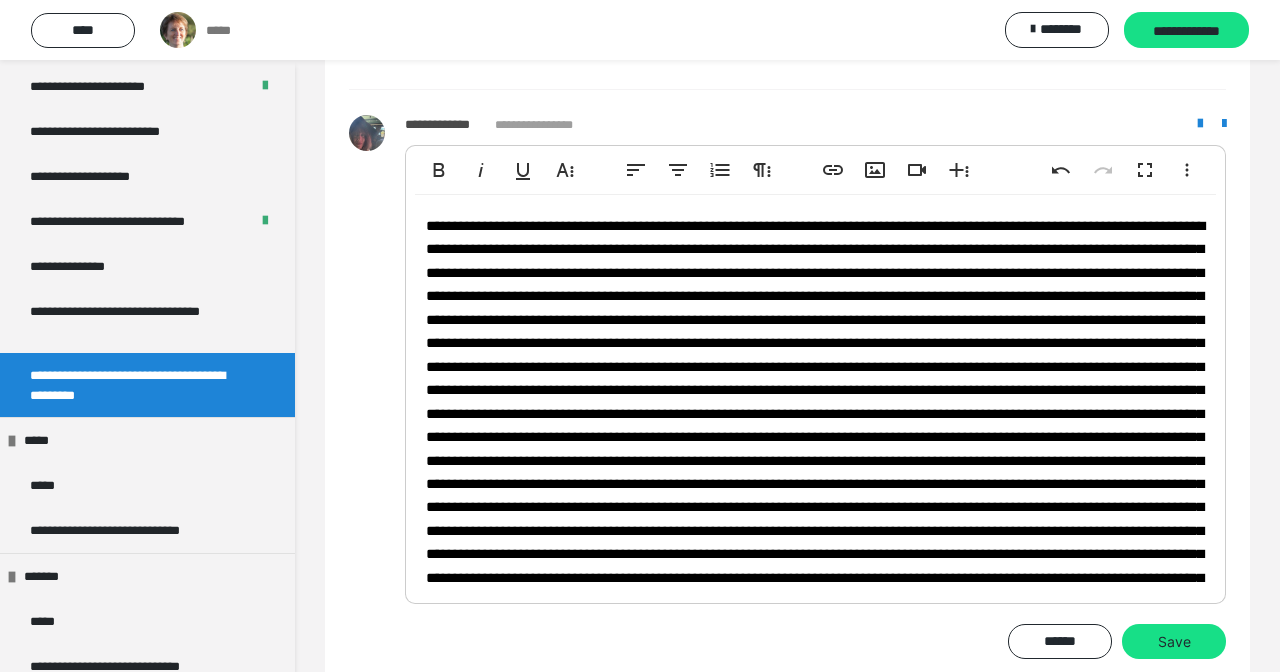 click at bounding box center [815, 437] 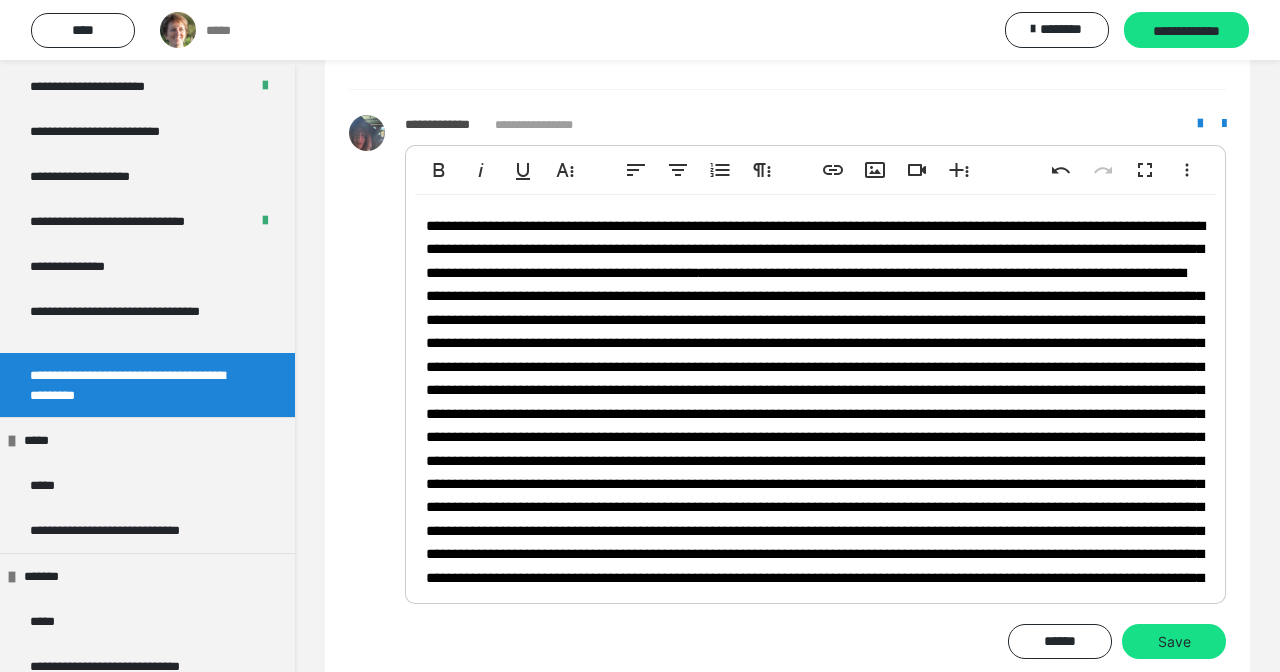 click on "**********" at bounding box center (815, 437) 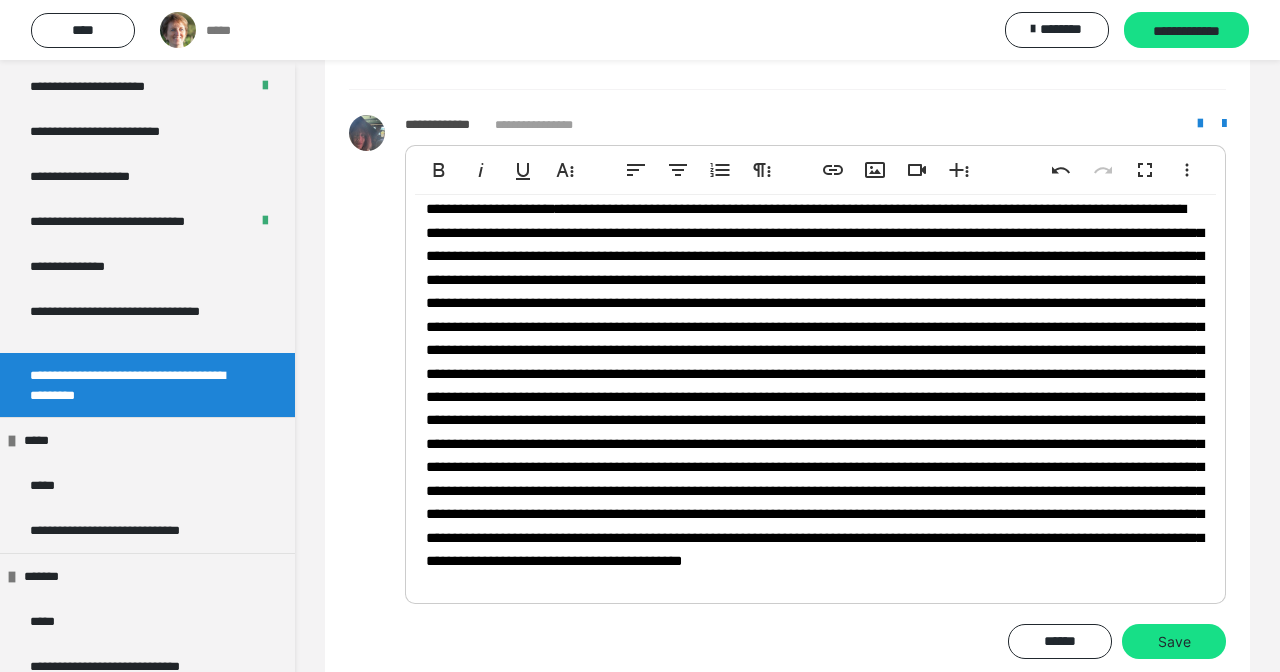 scroll, scrollTop: 169, scrollLeft: 0, axis: vertical 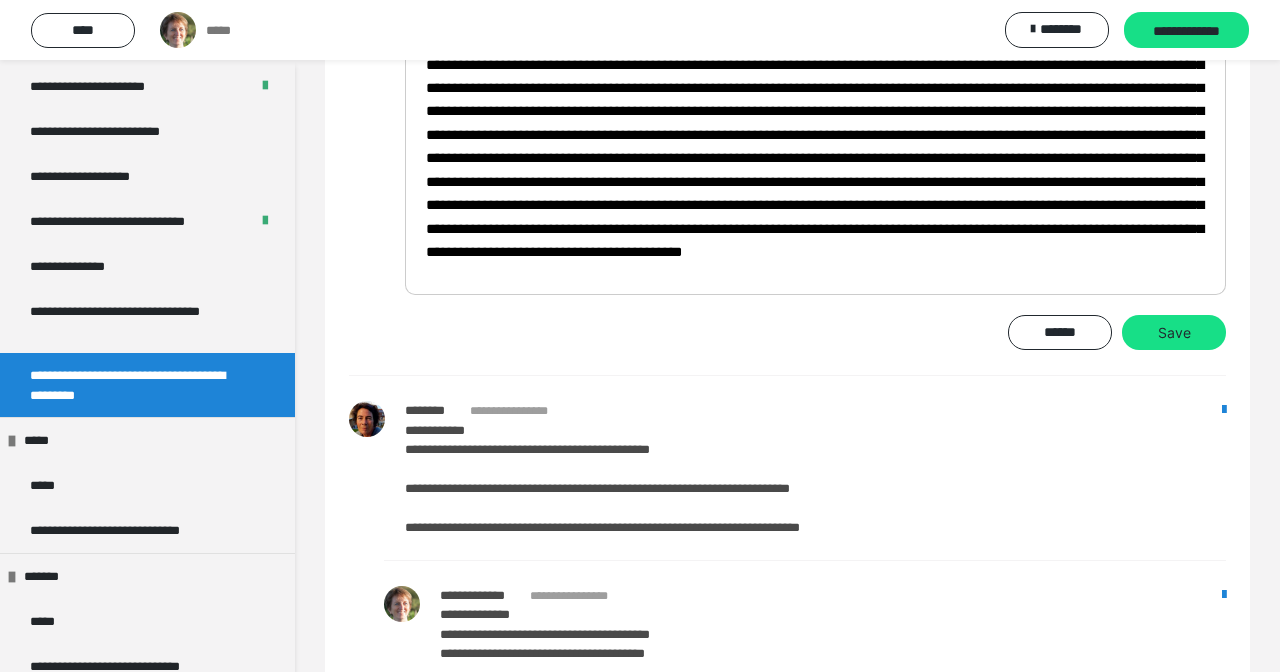 click on "Save" at bounding box center [1174, 333] 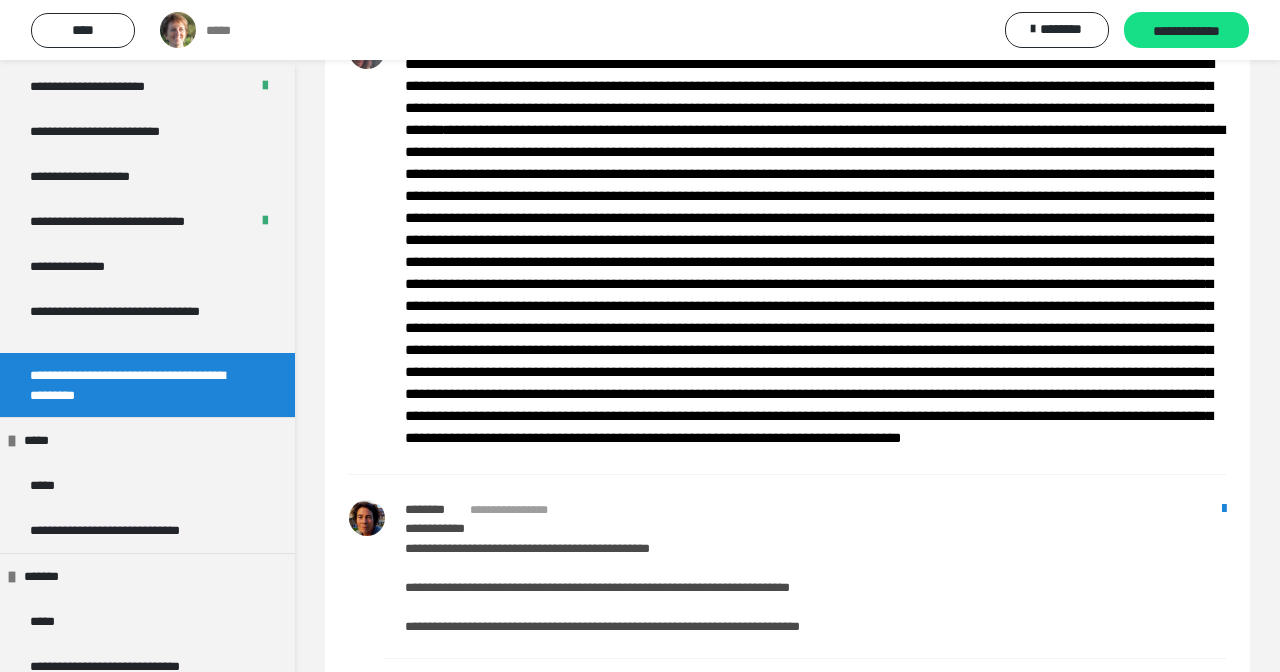 scroll, scrollTop: 1812, scrollLeft: 0, axis: vertical 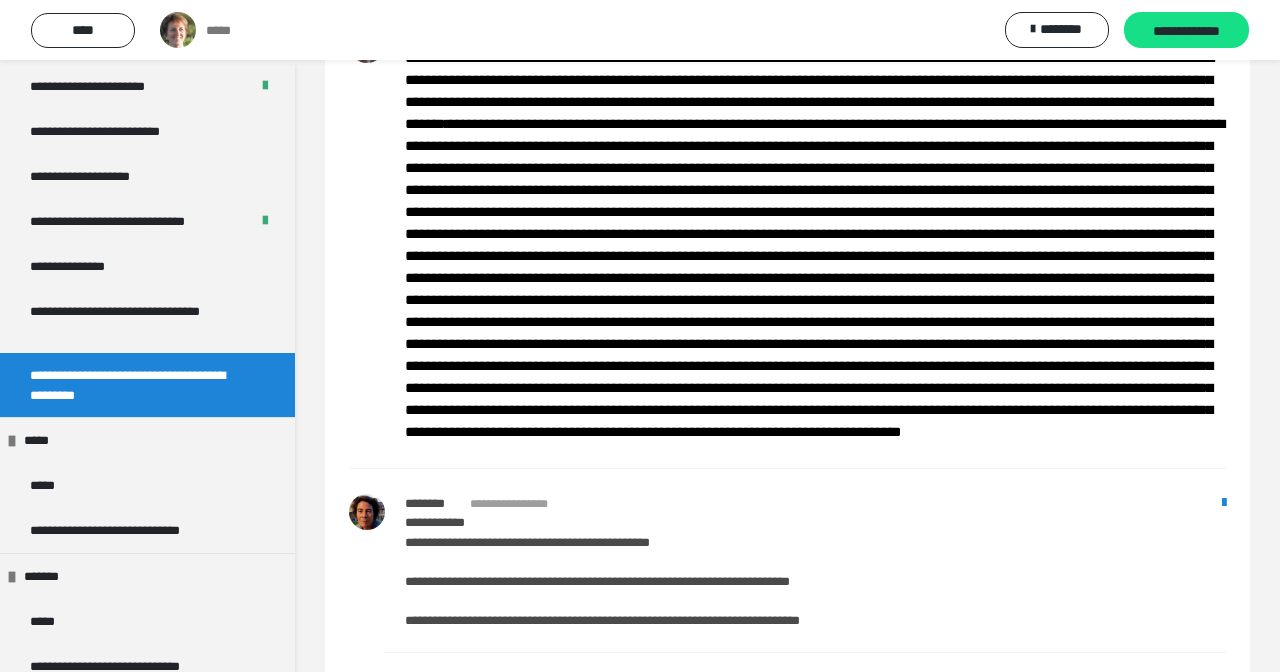 click at bounding box center (1200, 36) 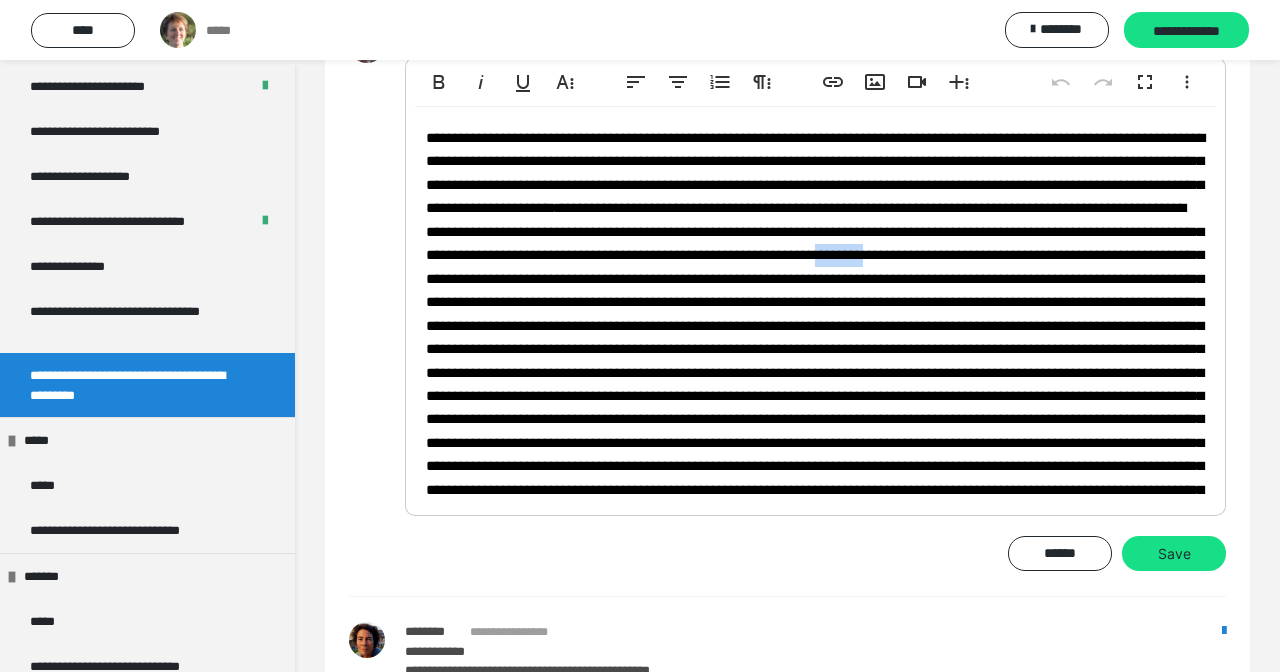 drag, startPoint x: 755, startPoint y: 336, endPoint x: 706, endPoint y: 333, distance: 49.09175 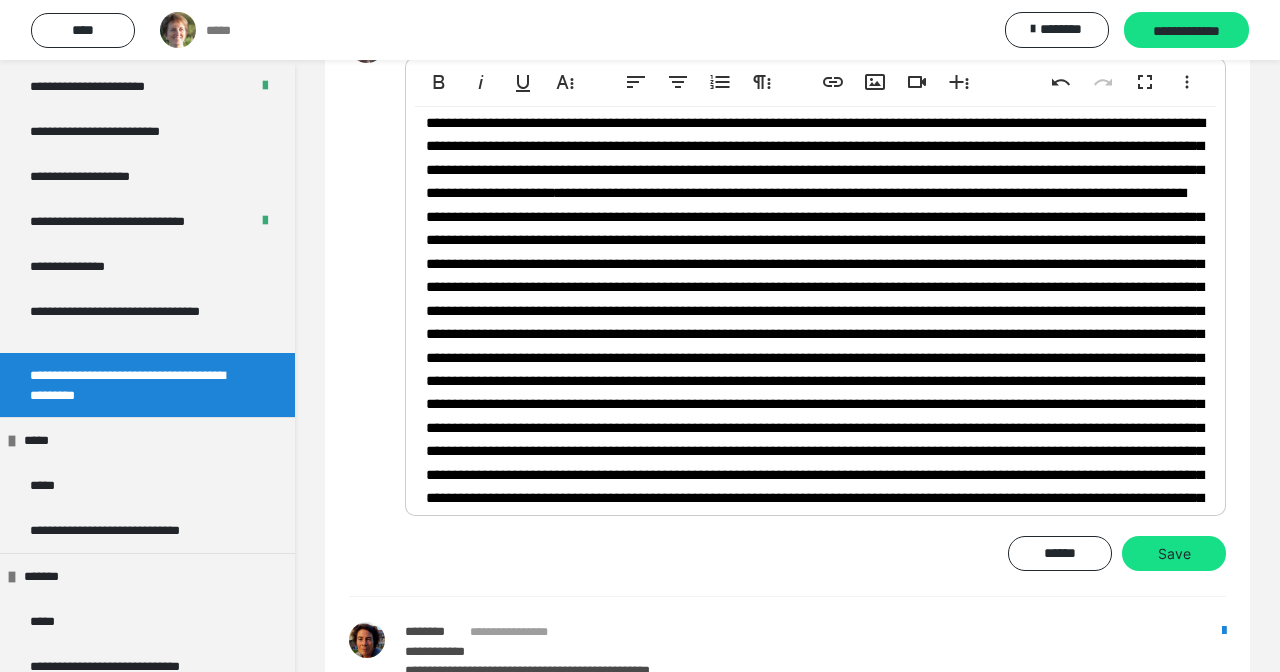 scroll, scrollTop: 18, scrollLeft: 0, axis: vertical 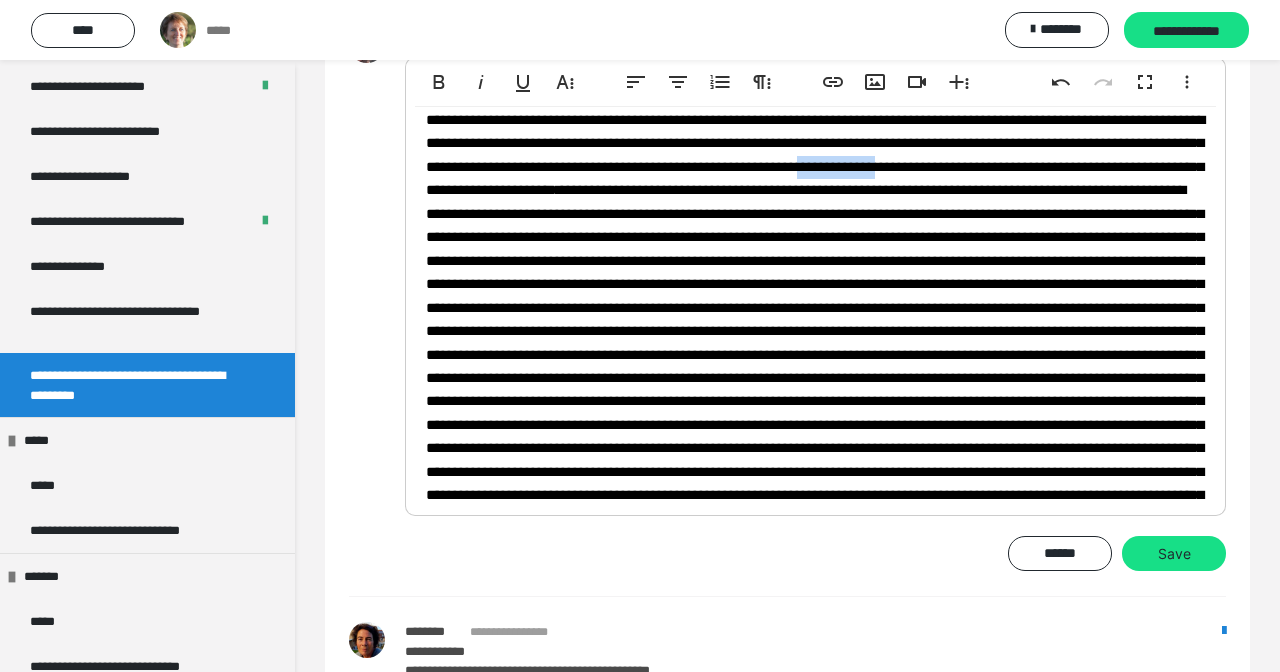 drag, startPoint x: 1199, startPoint y: 222, endPoint x: 1113, endPoint y: 216, distance: 86.209045 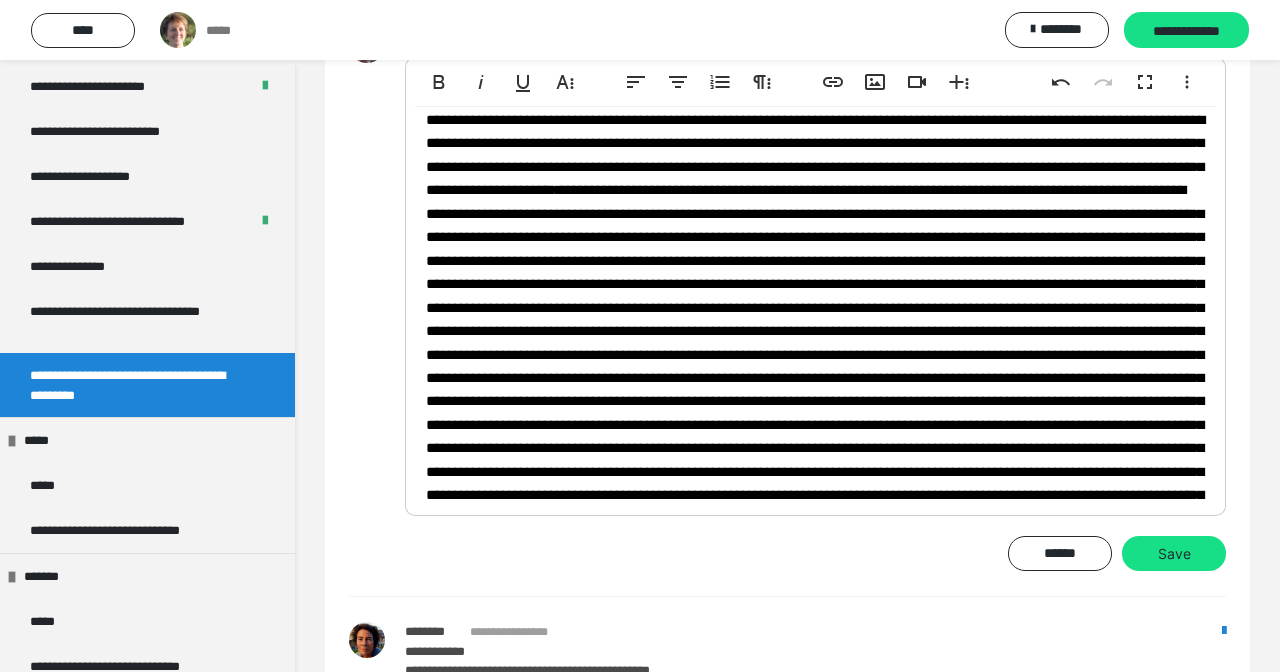 click on "**********" at bounding box center (815, 155) 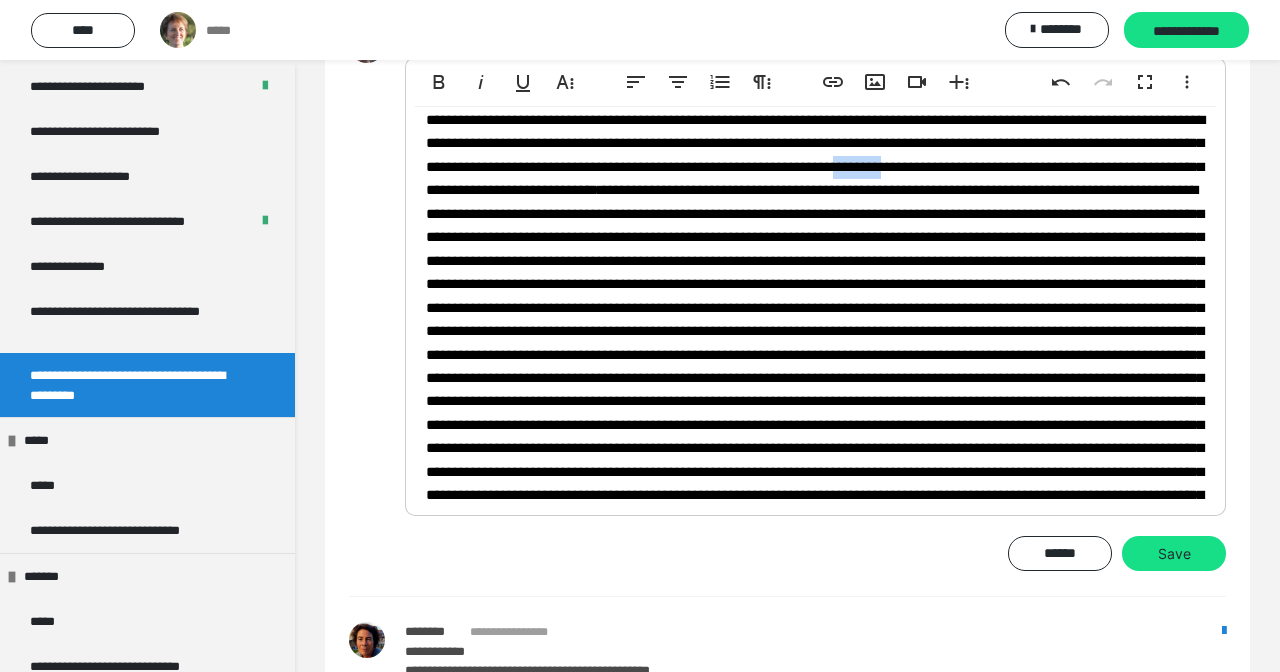 drag, startPoint x: 1151, startPoint y: 229, endPoint x: 1107, endPoint y: 226, distance: 44.102154 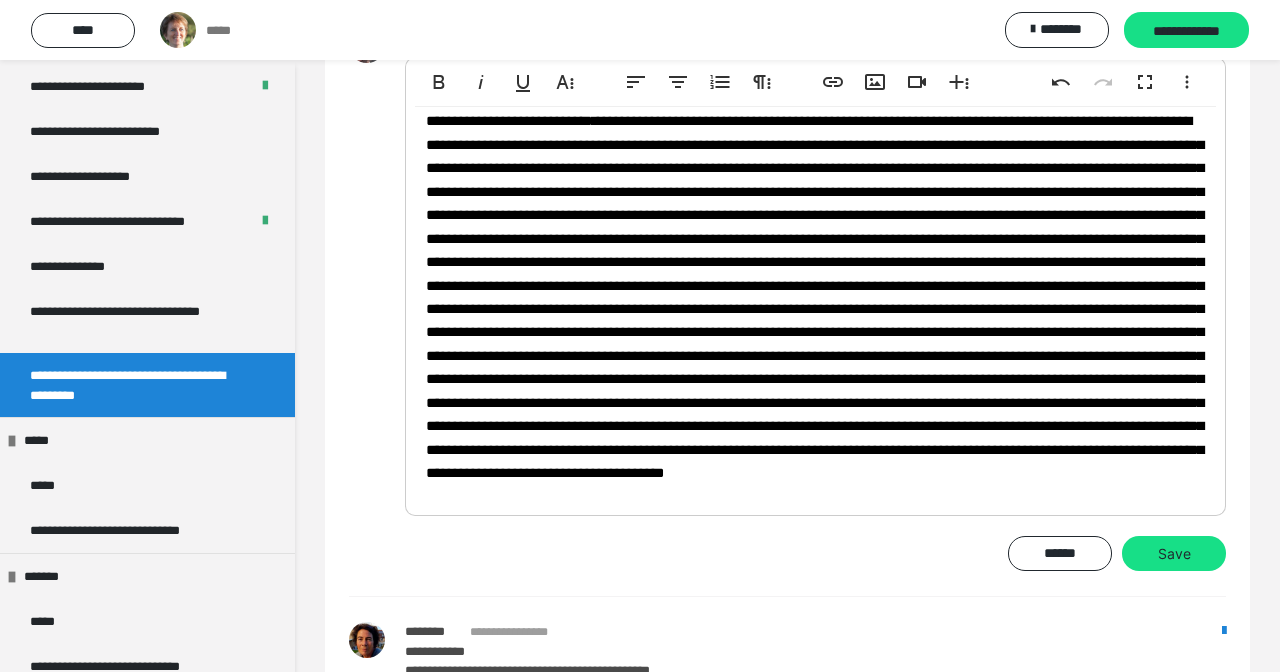 scroll, scrollTop: 169, scrollLeft: 0, axis: vertical 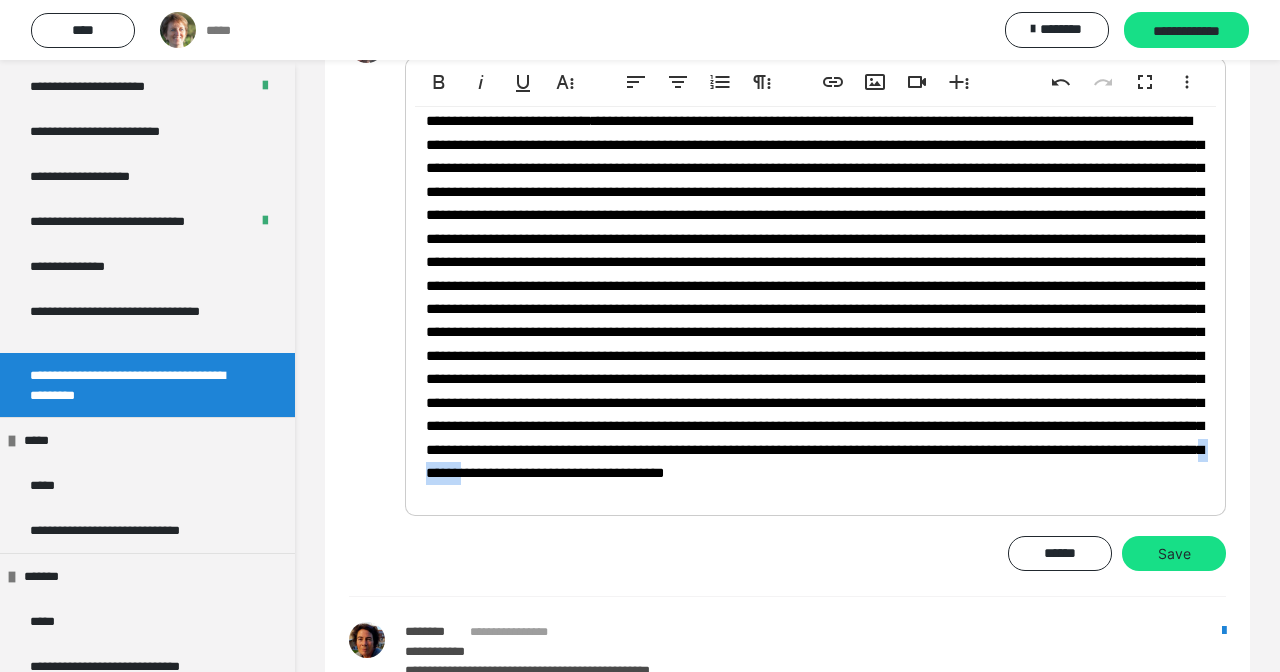 drag, startPoint x: 1192, startPoint y: 508, endPoint x: 1152, endPoint y: 504, distance: 40.1995 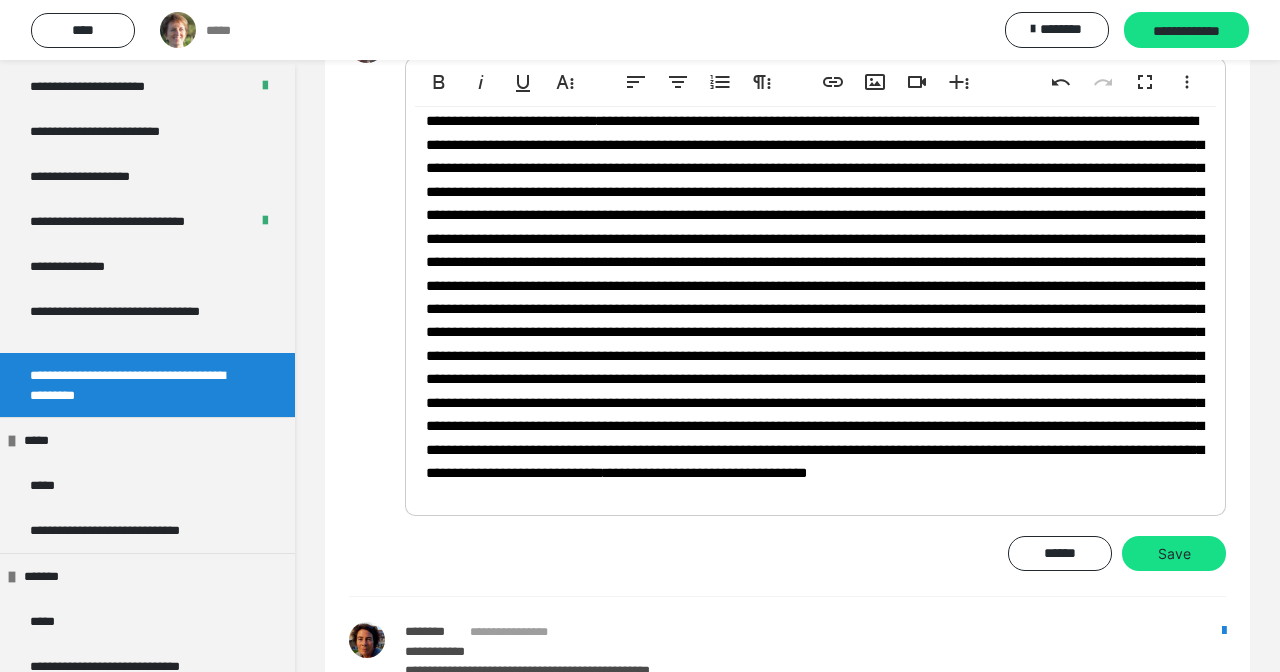 click on "**********" at bounding box center [815, 297] 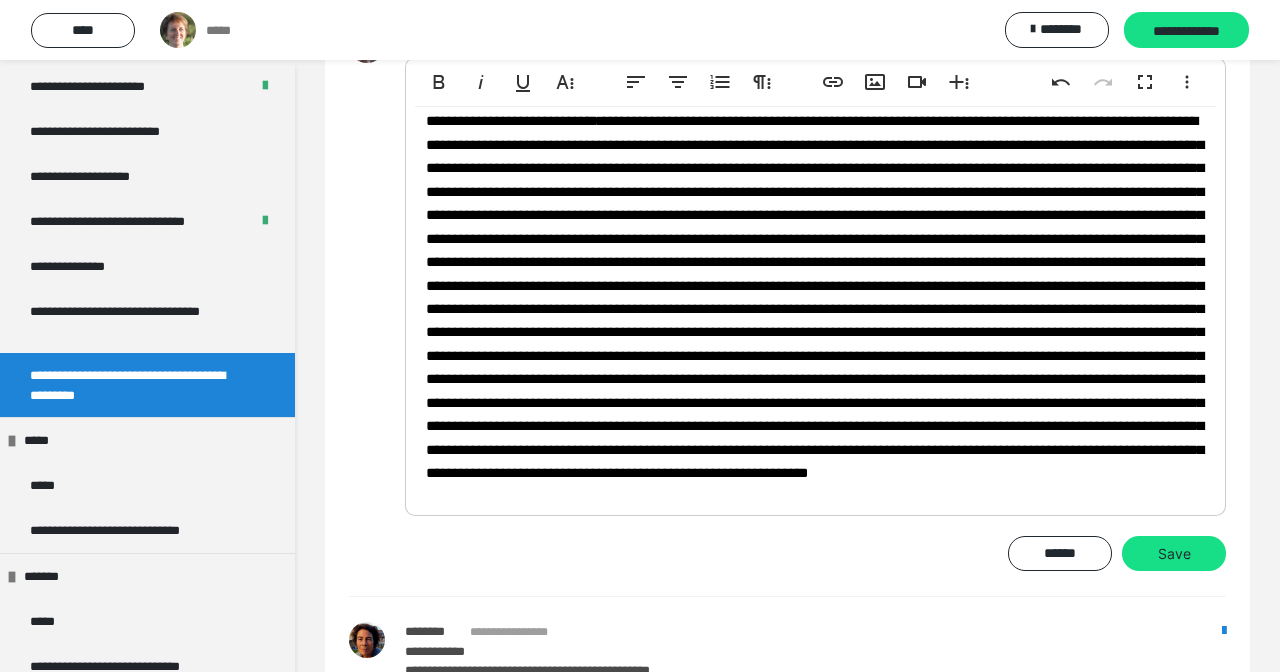 click at bounding box center [815, 297] 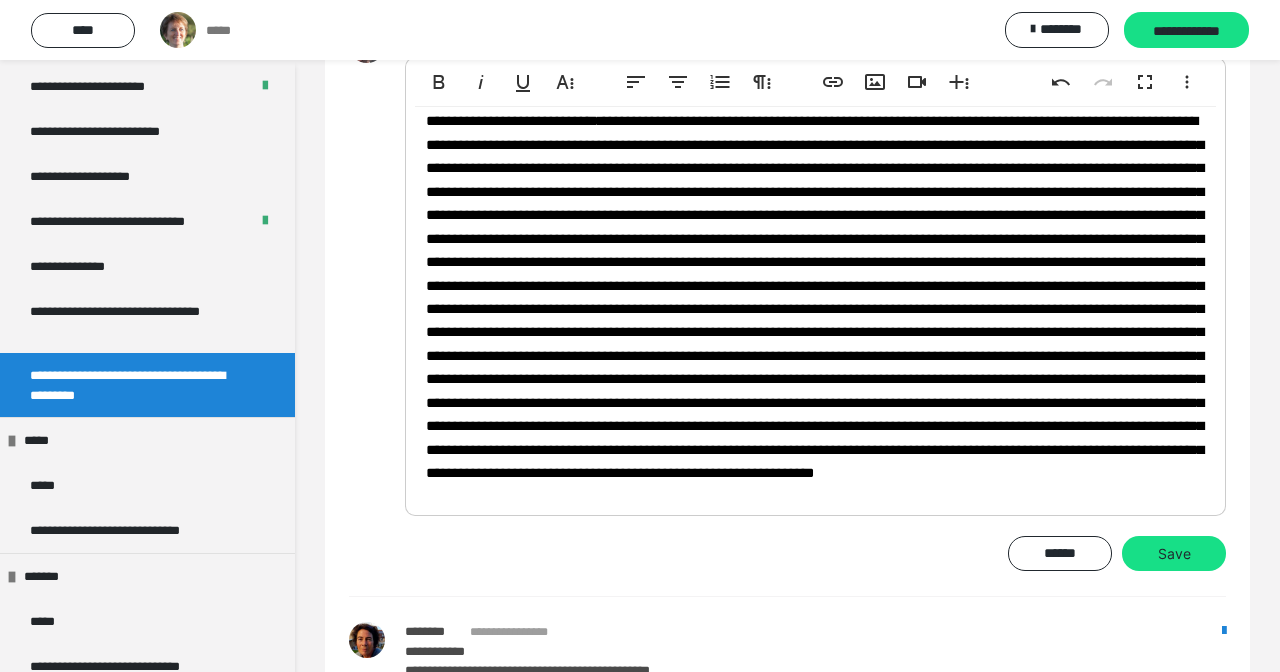 click at bounding box center (815, 297) 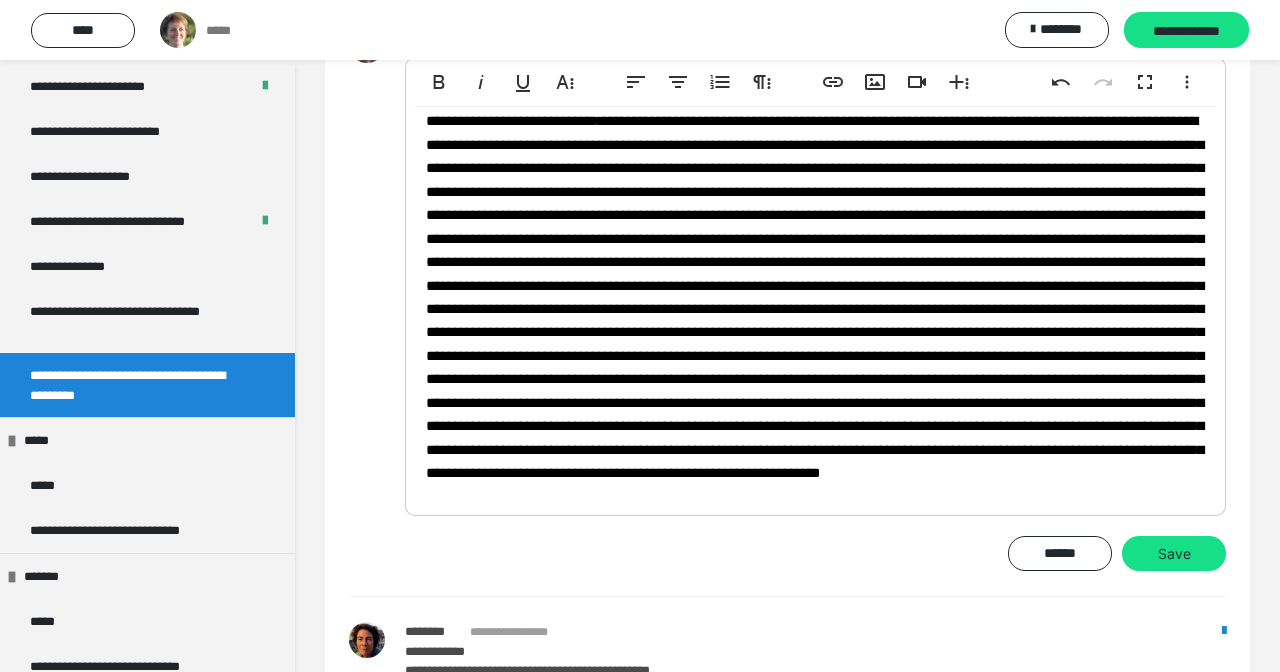 click at bounding box center [815, 297] 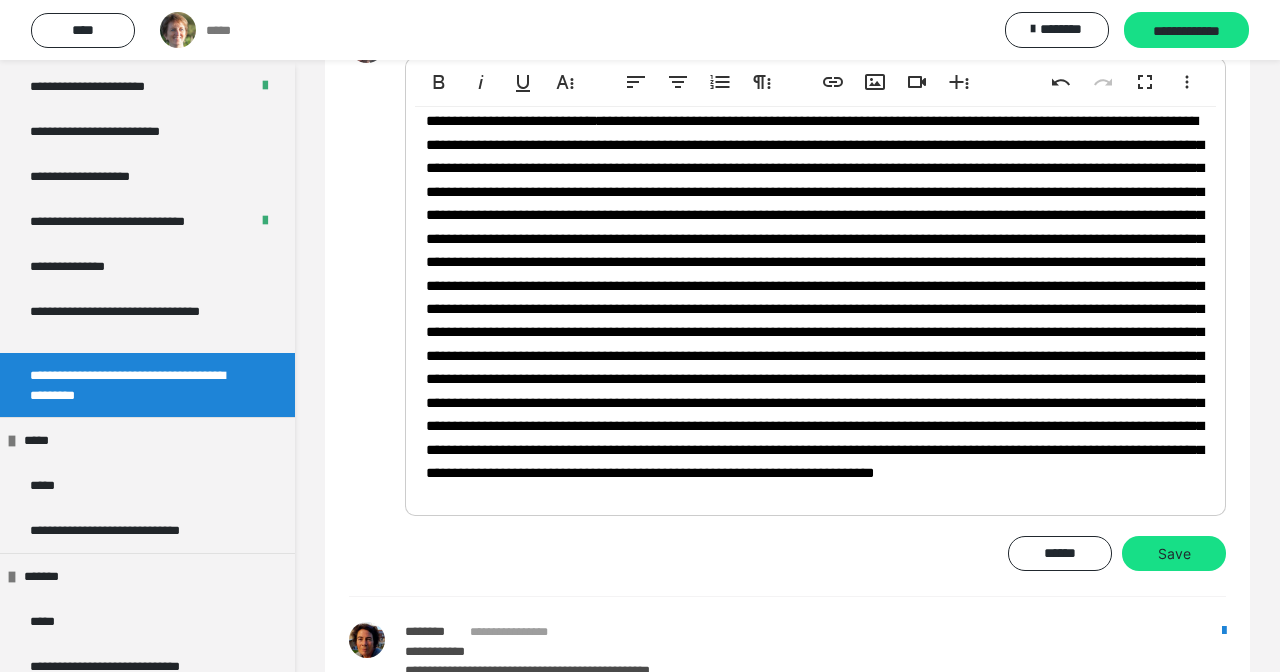 click on "**********" at bounding box center (815, 263) 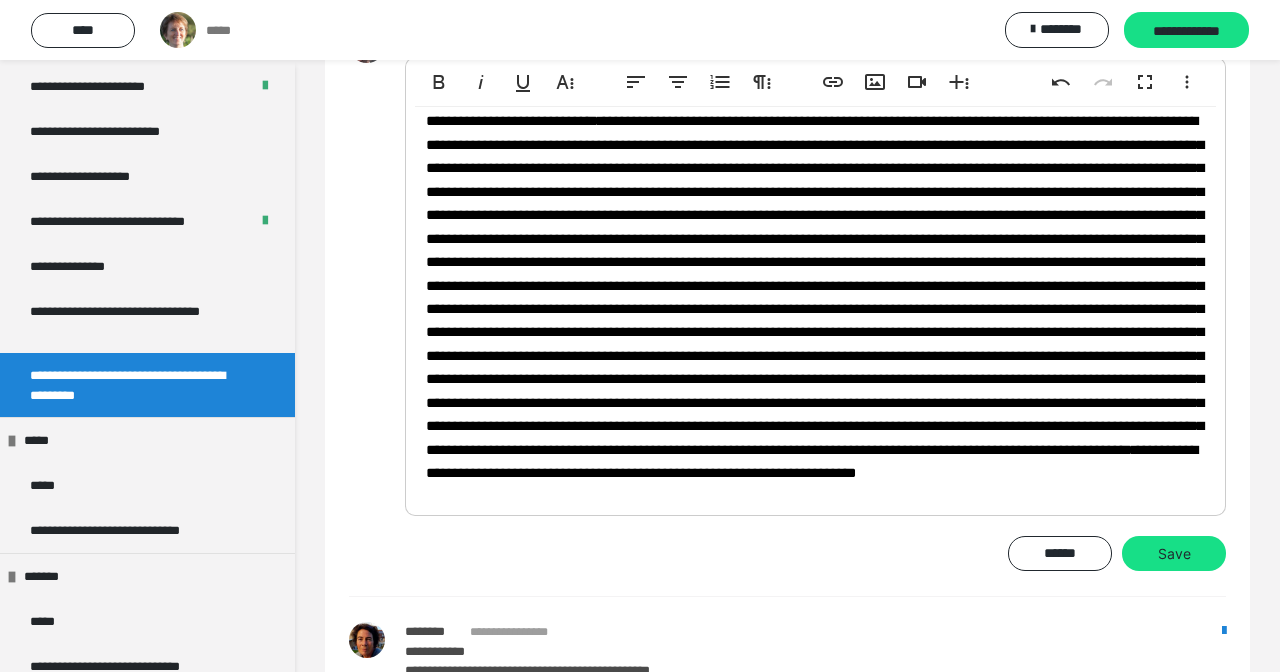click on "**********" at bounding box center (815, 263) 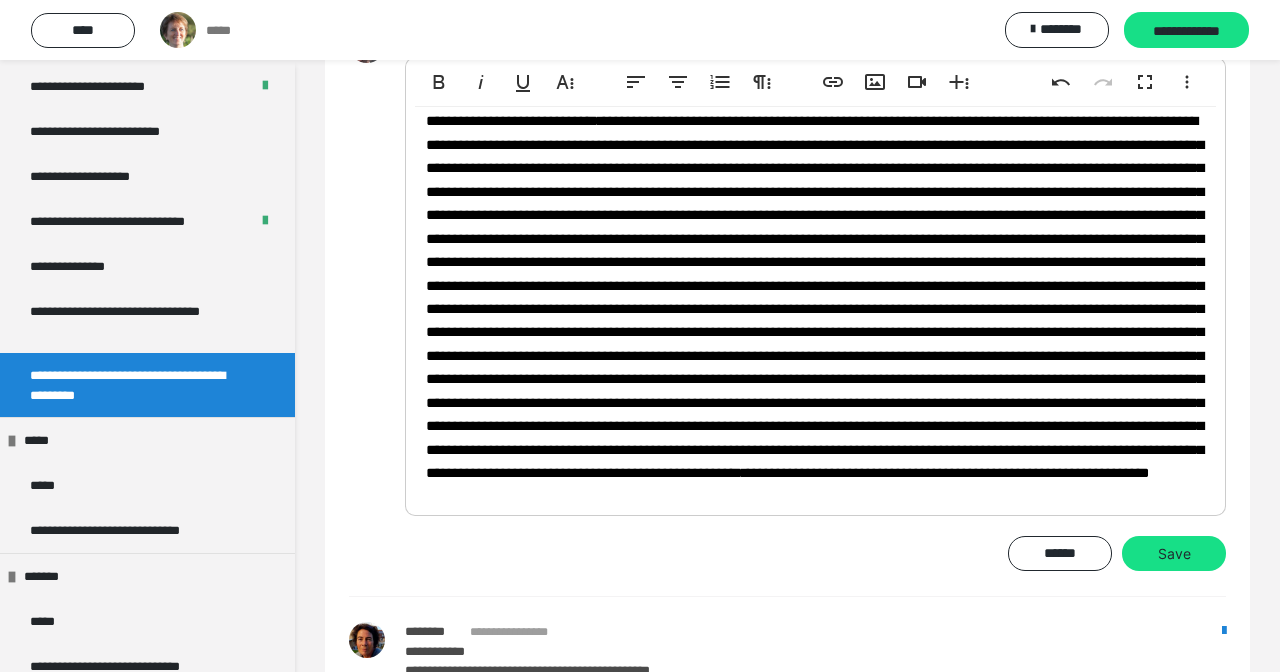 scroll, scrollTop: 181, scrollLeft: 0, axis: vertical 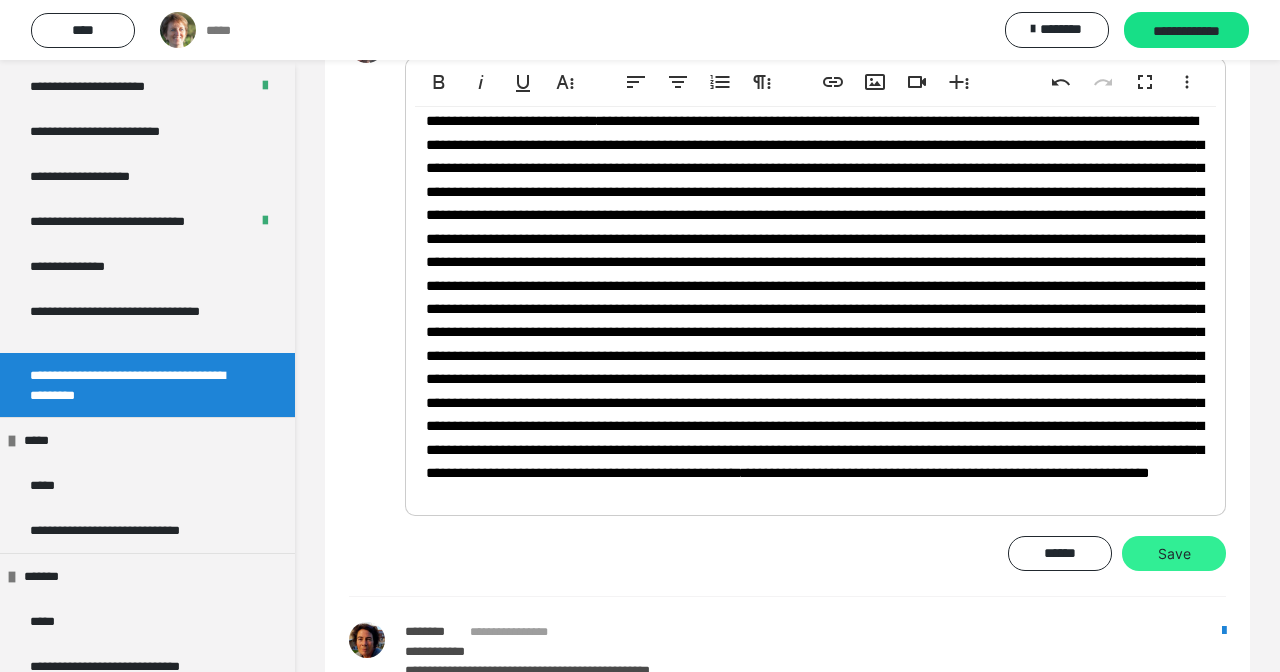 click on "Save" at bounding box center (1174, 554) 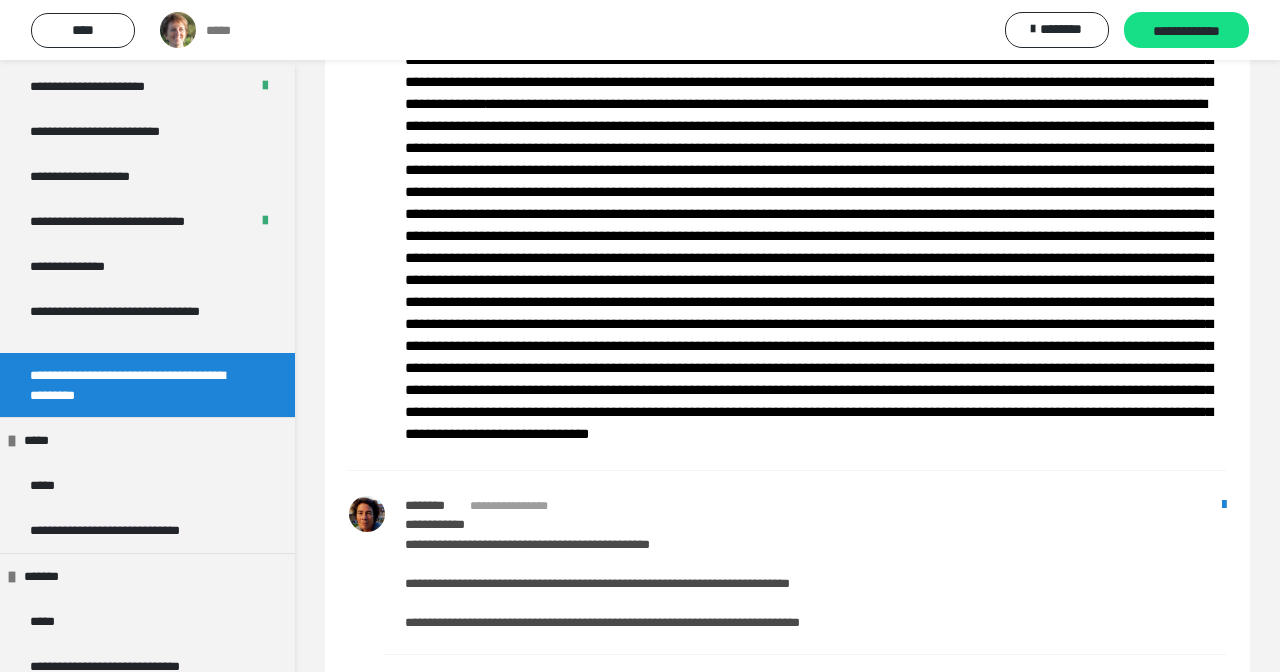 scroll, scrollTop: 1836, scrollLeft: 0, axis: vertical 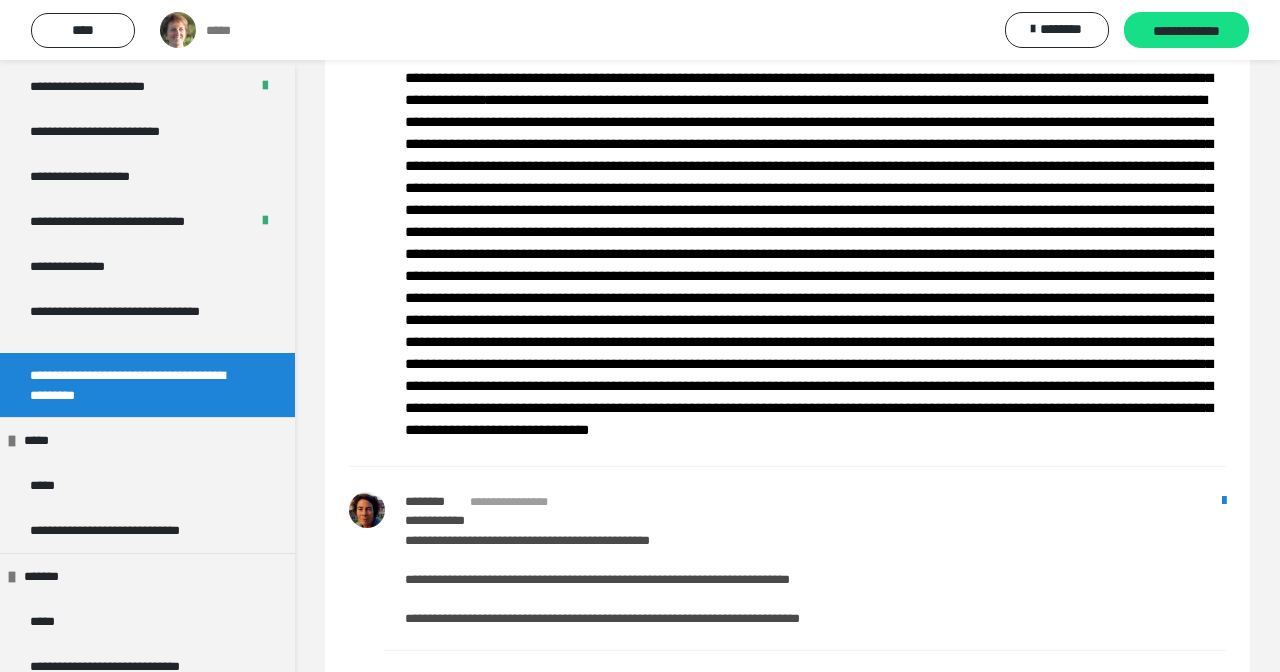 click at bounding box center [1200, 12] 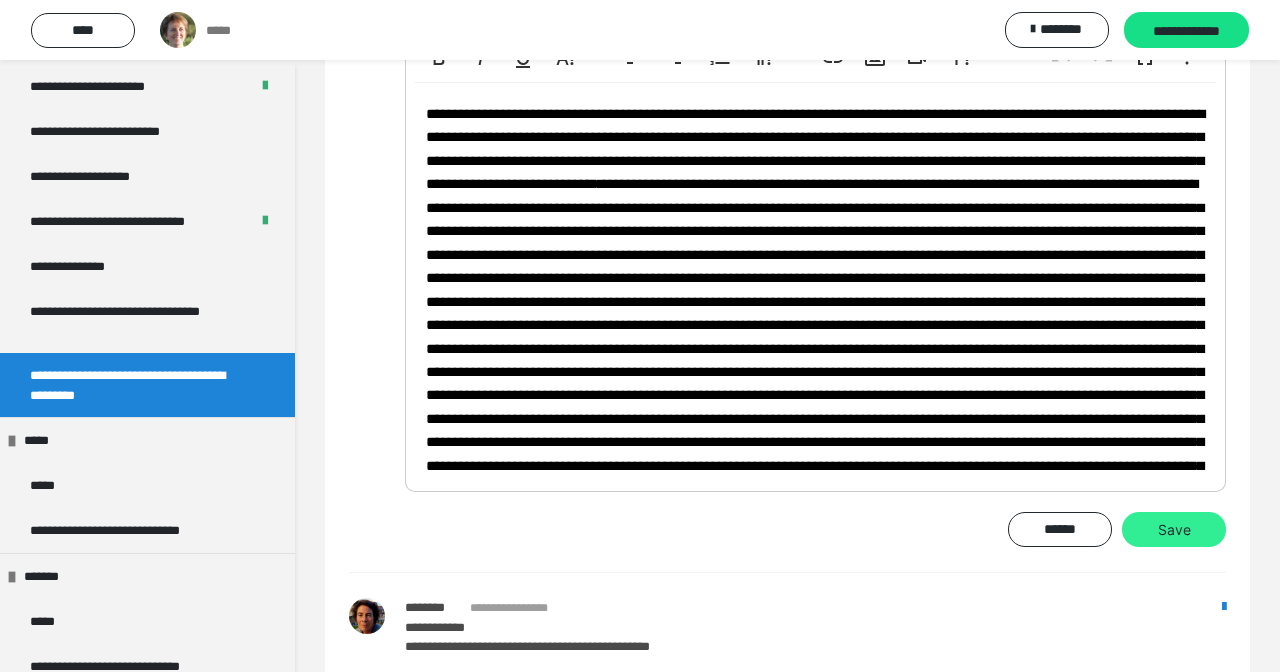 click on "Save" at bounding box center (1174, 530) 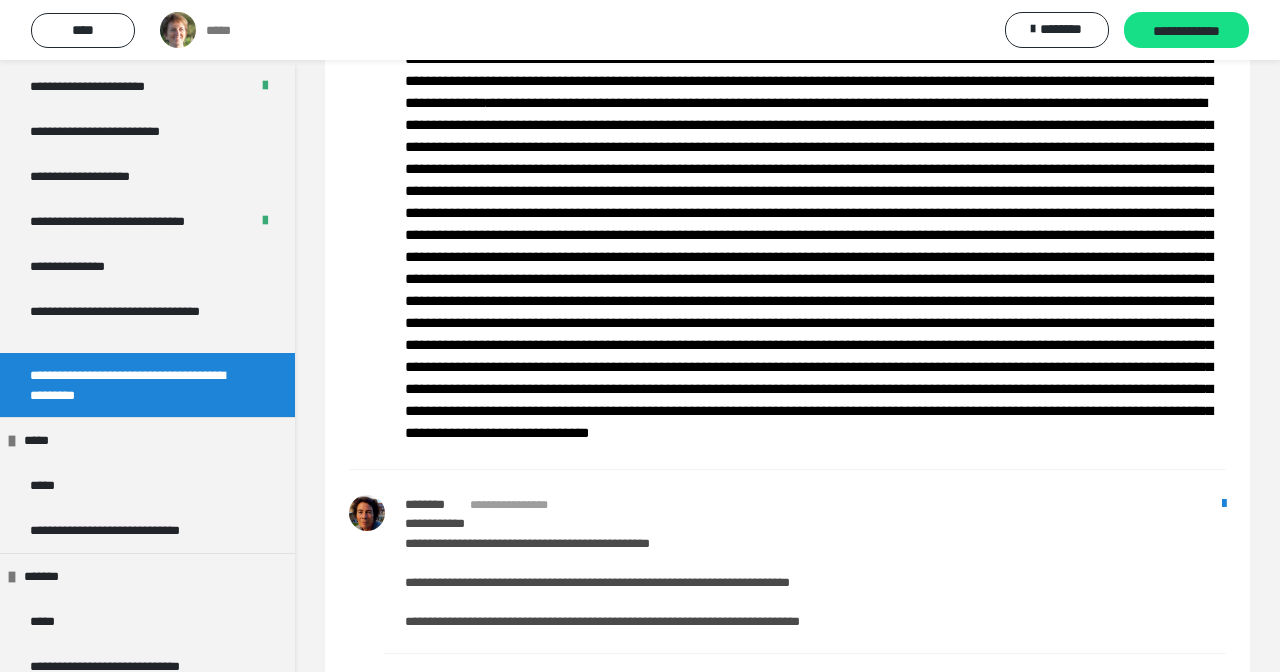 scroll, scrollTop: 1833, scrollLeft: 0, axis: vertical 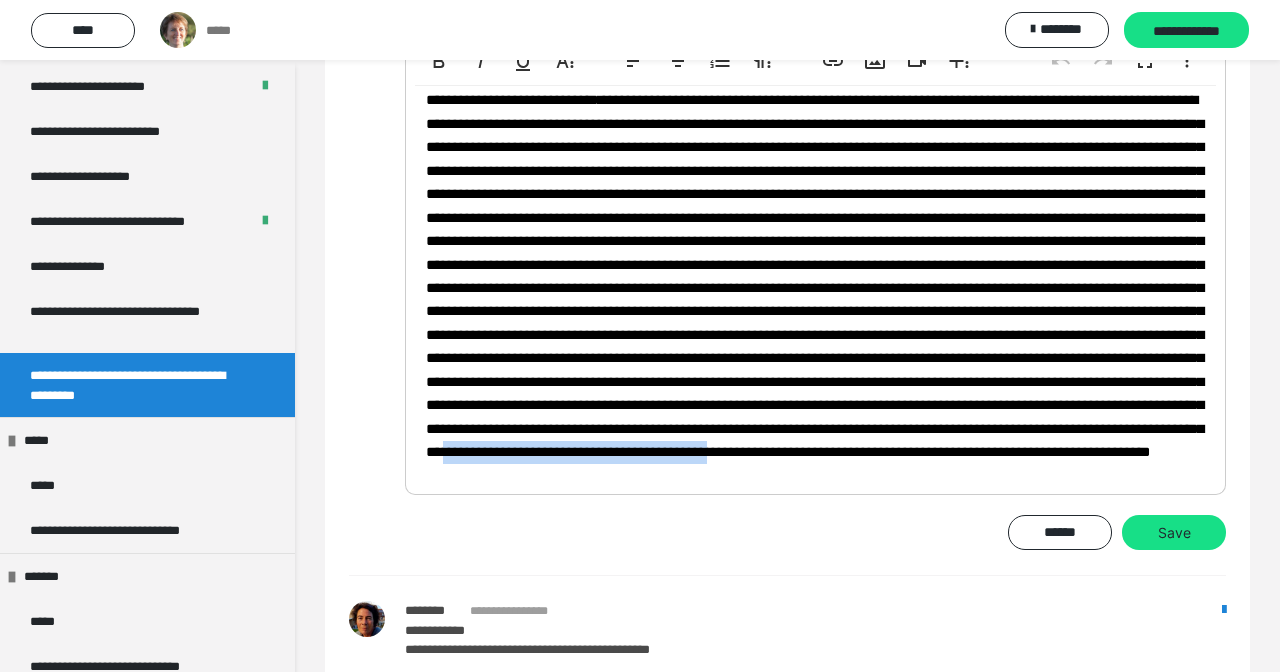 drag, startPoint x: 746, startPoint y: 481, endPoint x: 415, endPoint y: 485, distance: 331.02417 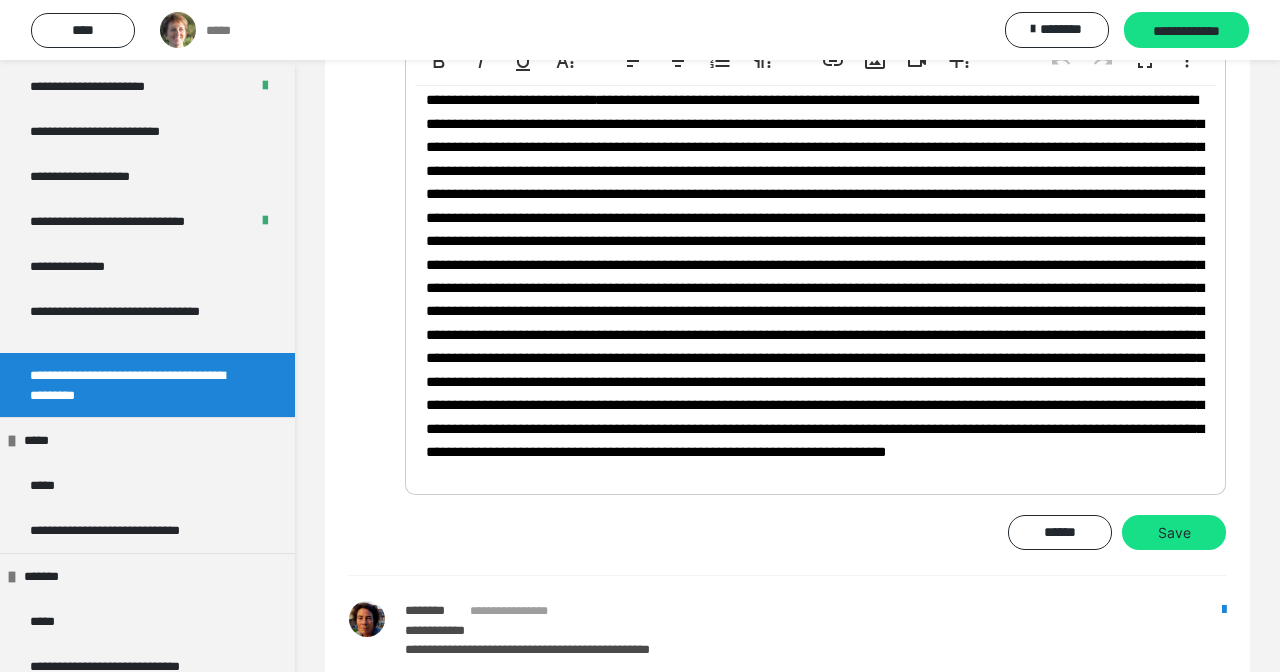 scroll, scrollTop: 169, scrollLeft: 0, axis: vertical 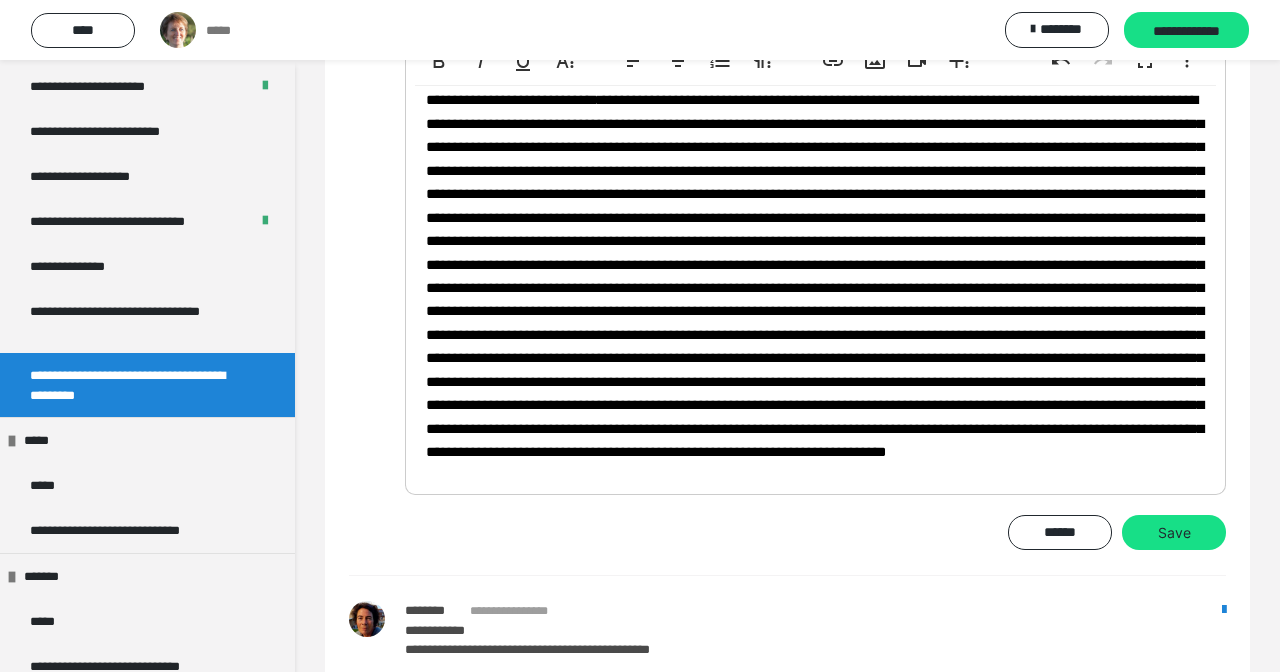 type 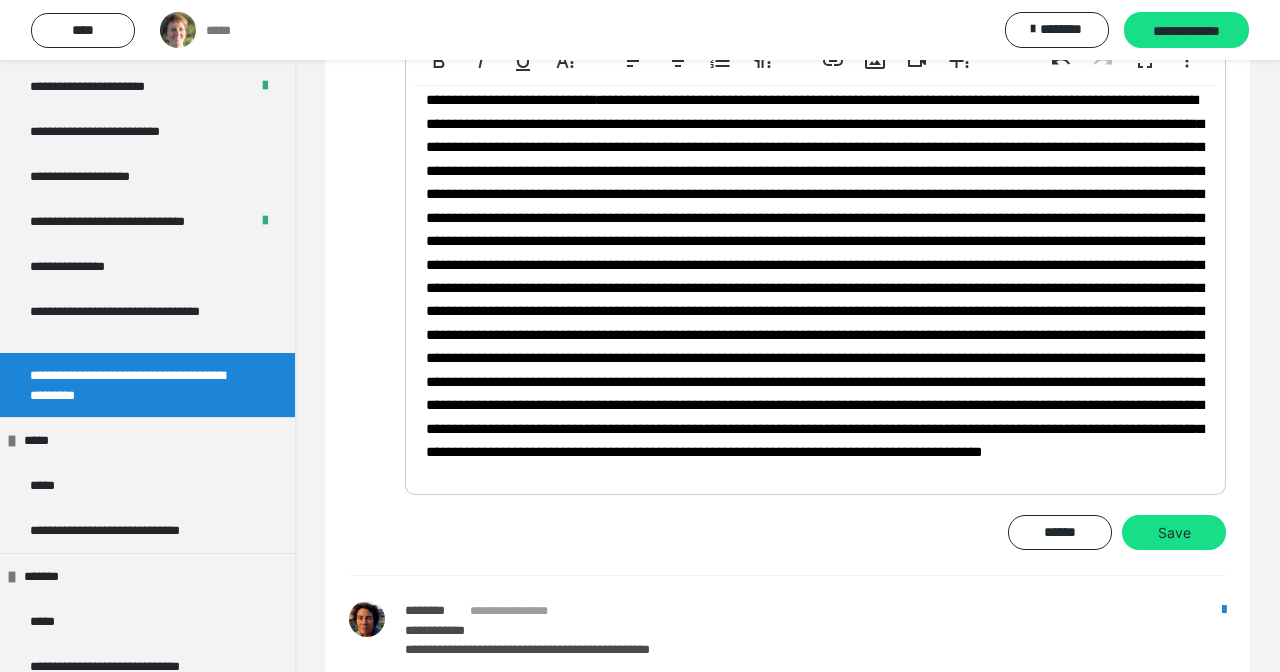 click at bounding box center (815, 276) 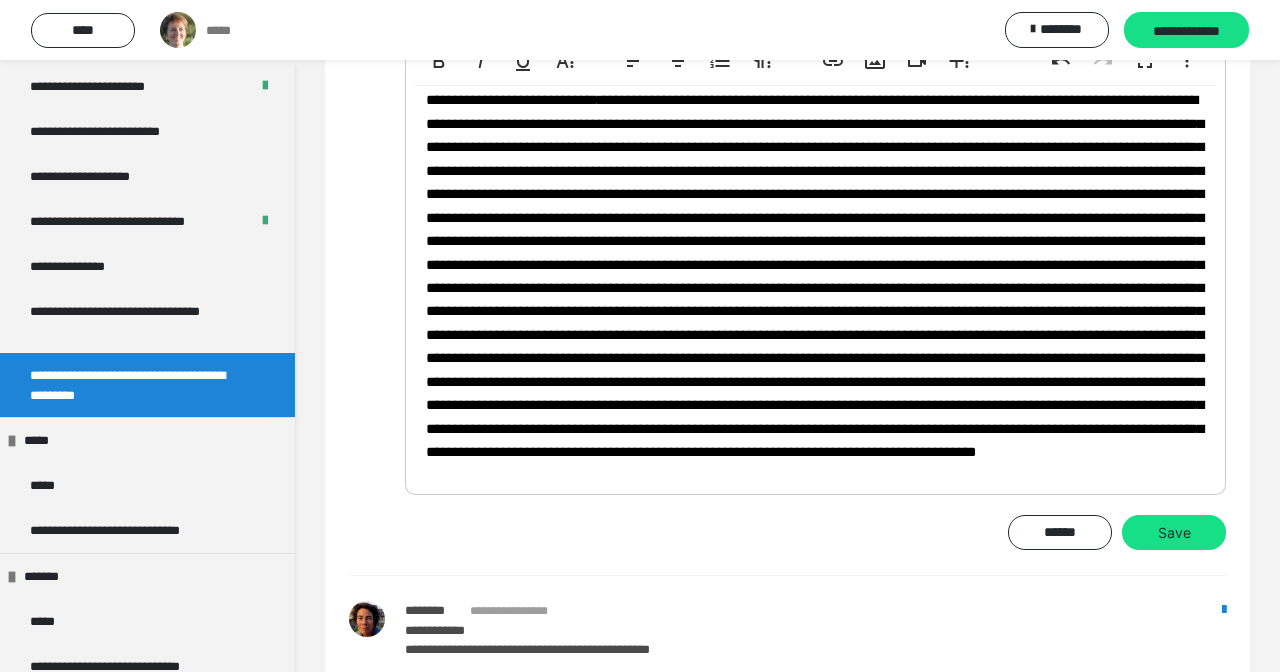 click at bounding box center (815, 276) 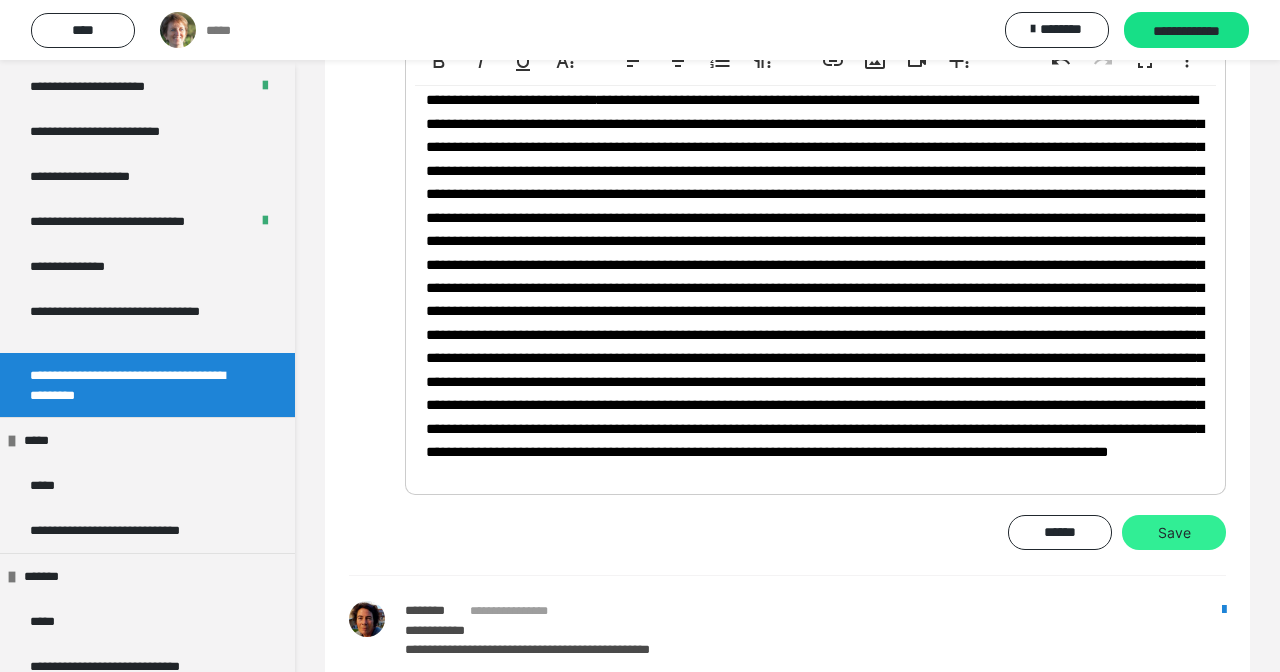 click on "Save" at bounding box center (1174, 533) 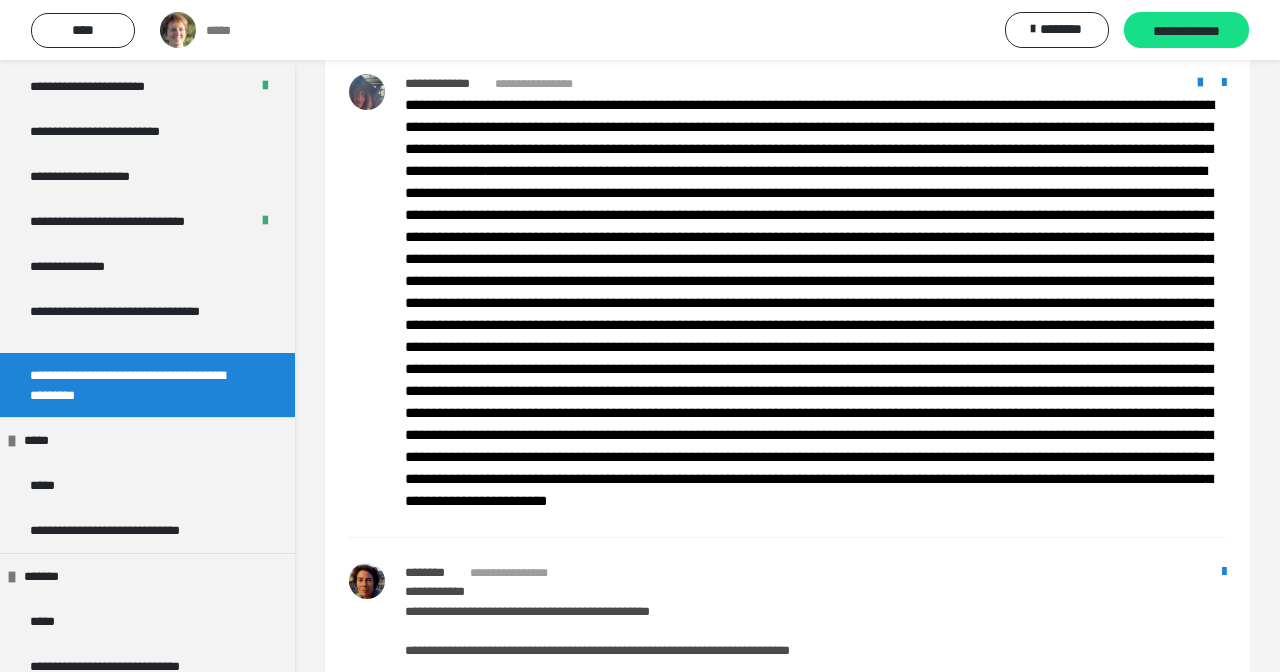 scroll, scrollTop: 1765, scrollLeft: 0, axis: vertical 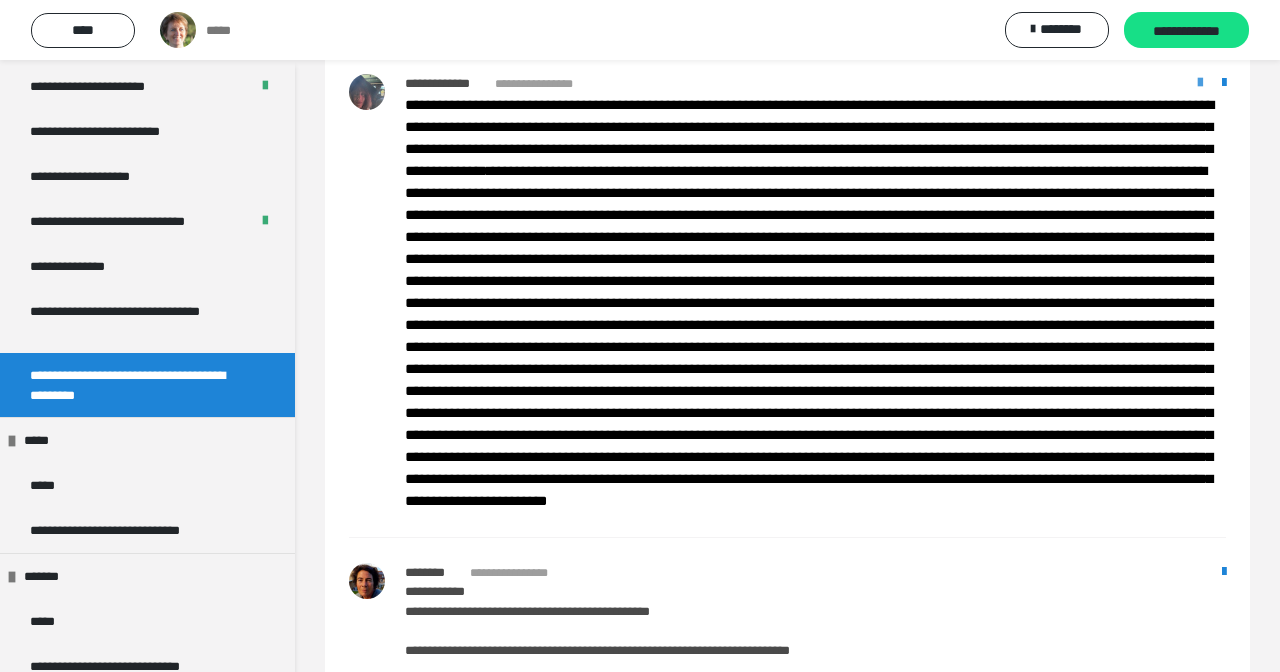 click at bounding box center [1200, 83] 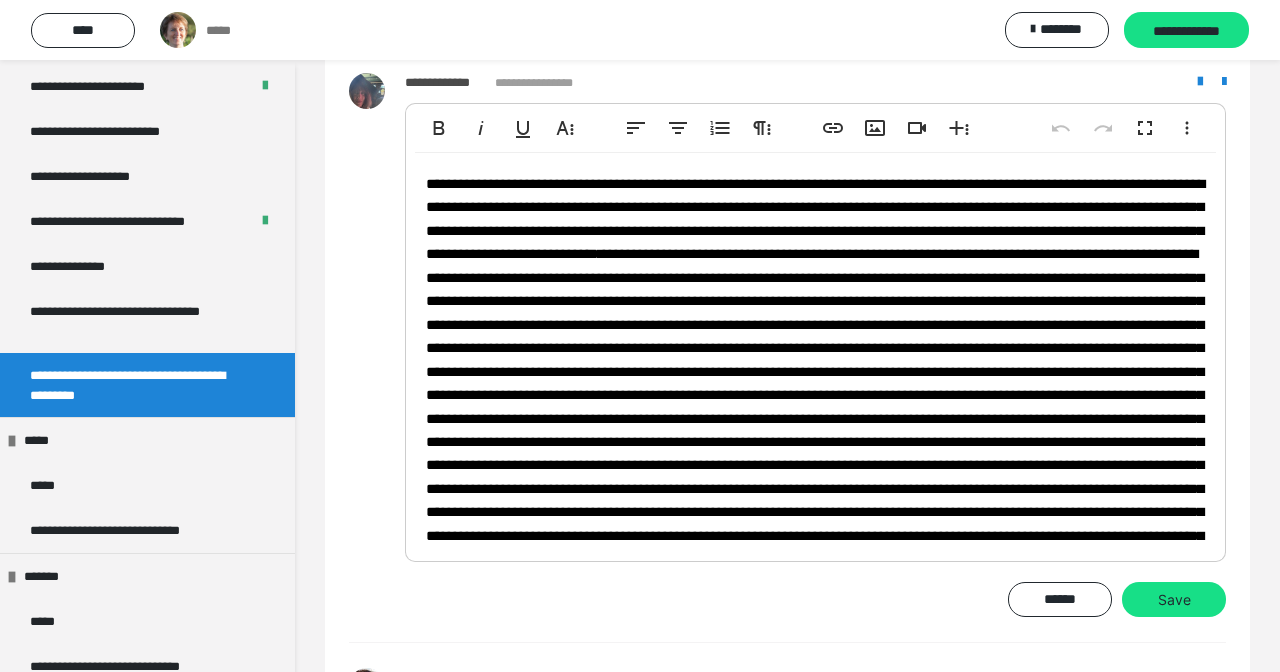 scroll, scrollTop: 1766, scrollLeft: 1, axis: both 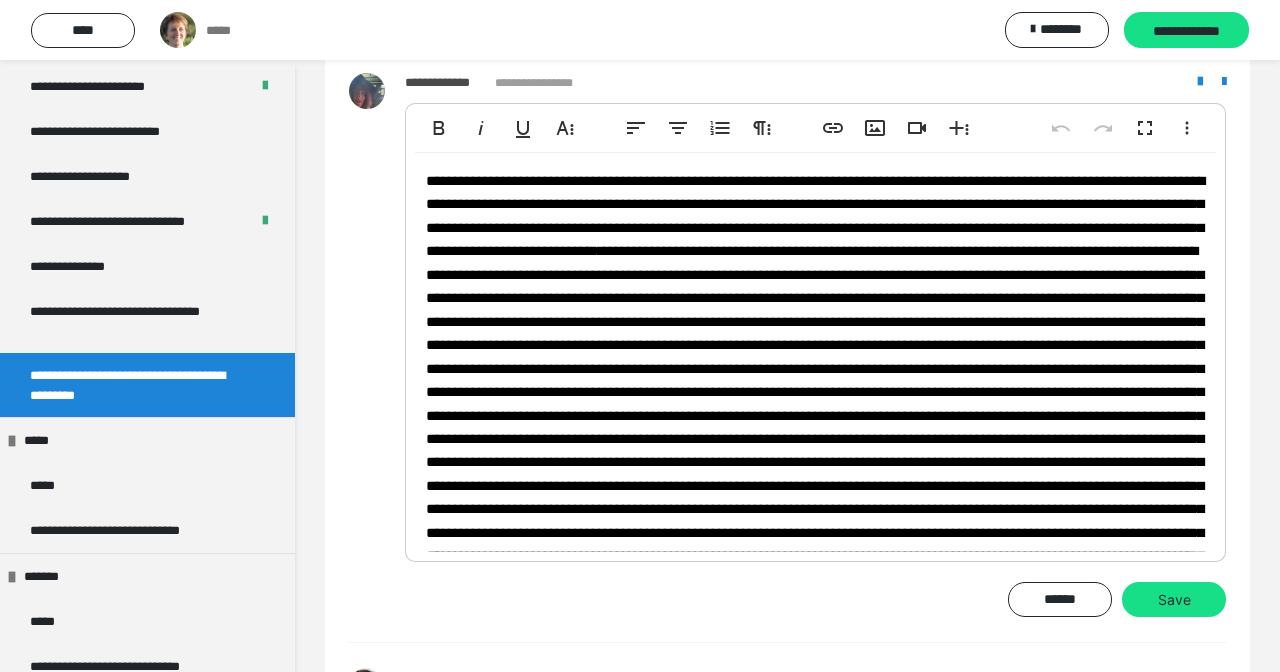 click at bounding box center (815, 427) 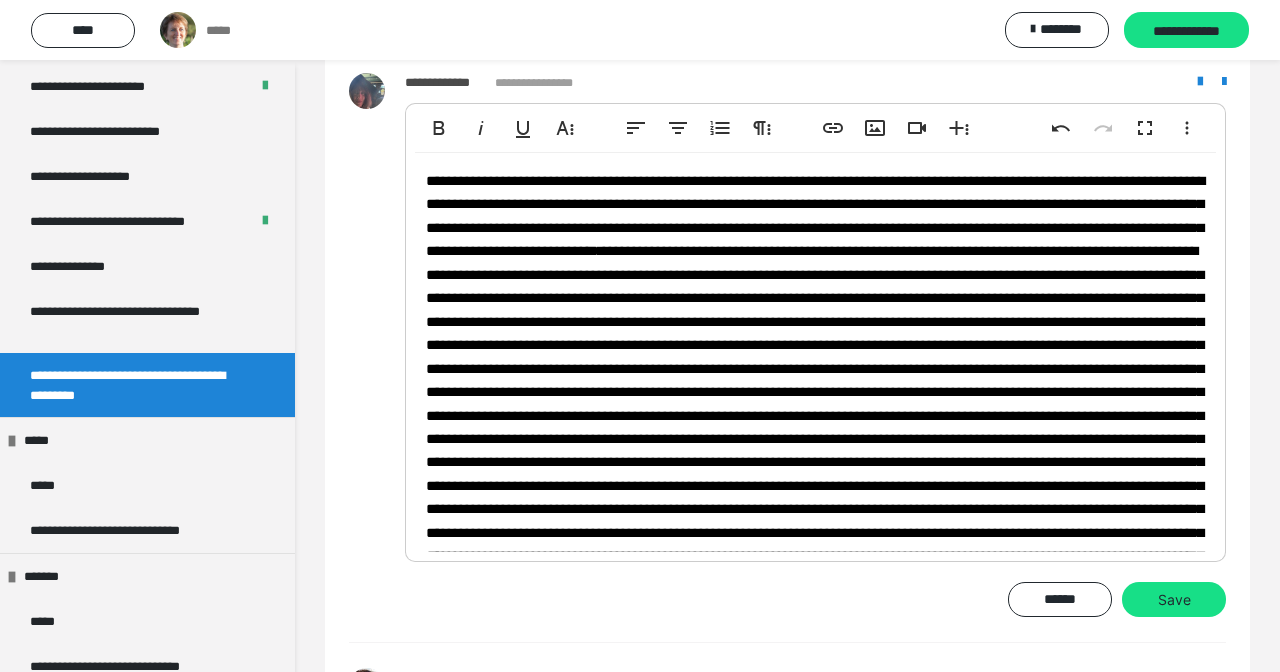 click on "**********" at bounding box center (815, 216) 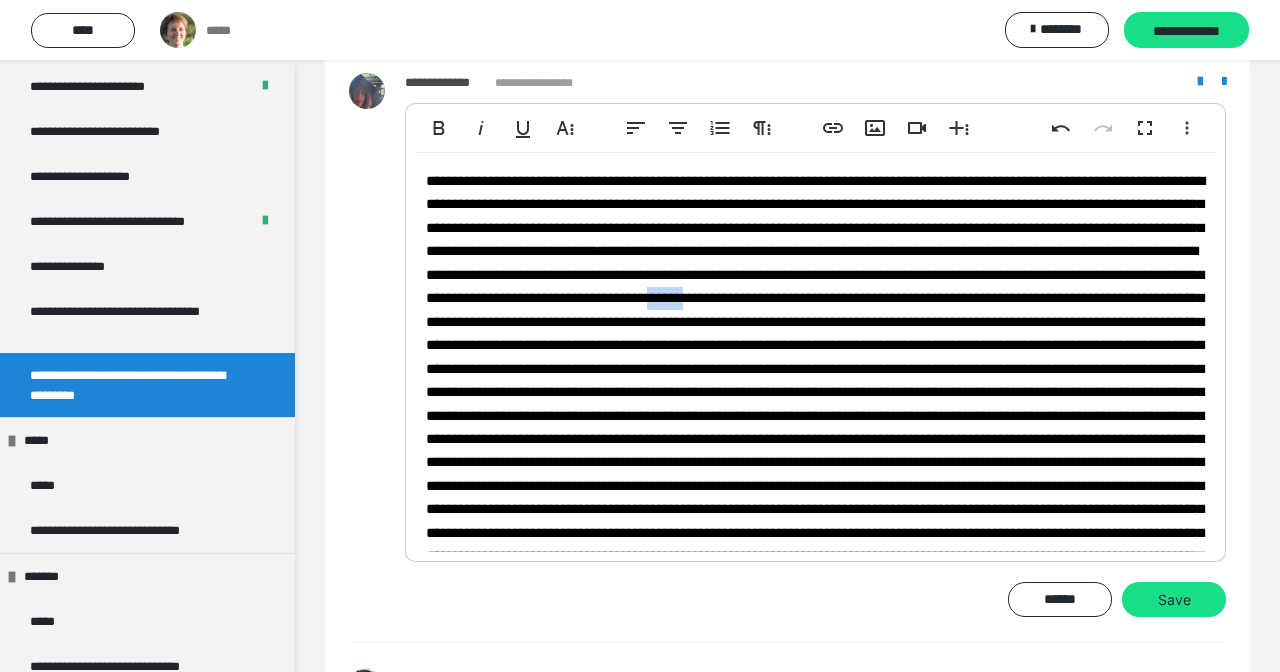 drag, startPoint x: 515, startPoint y: 377, endPoint x: 464, endPoint y: 380, distance: 51.088158 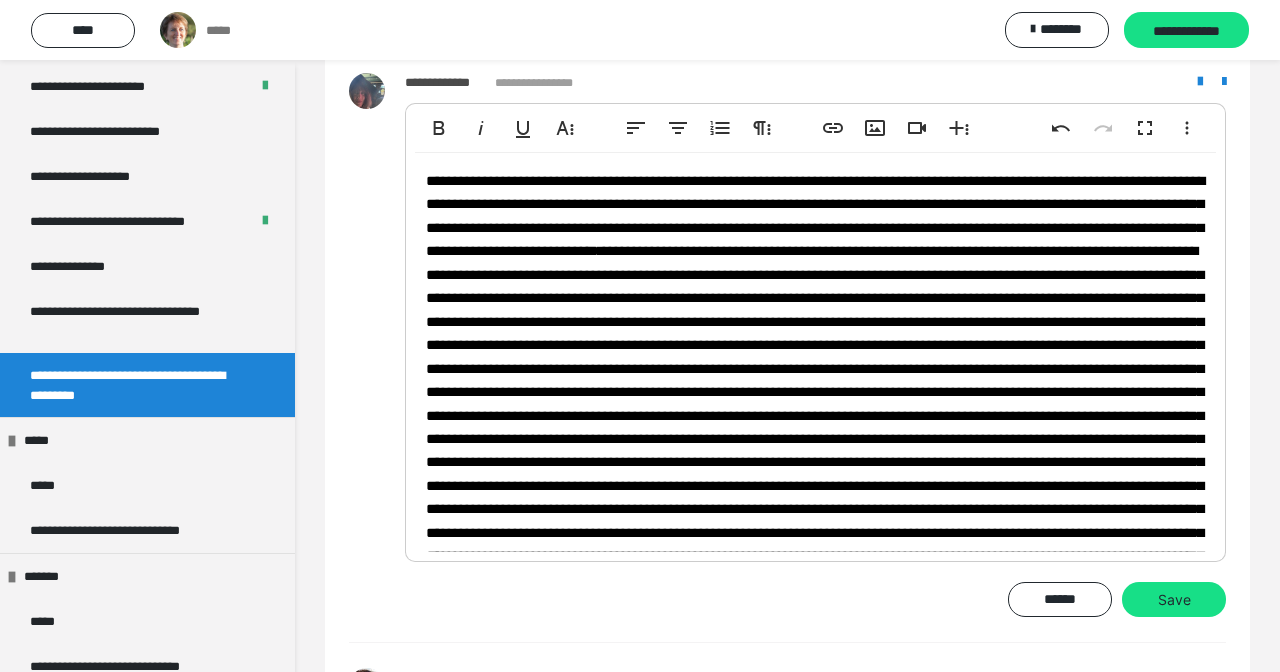 click on "**********" at bounding box center (815, 216) 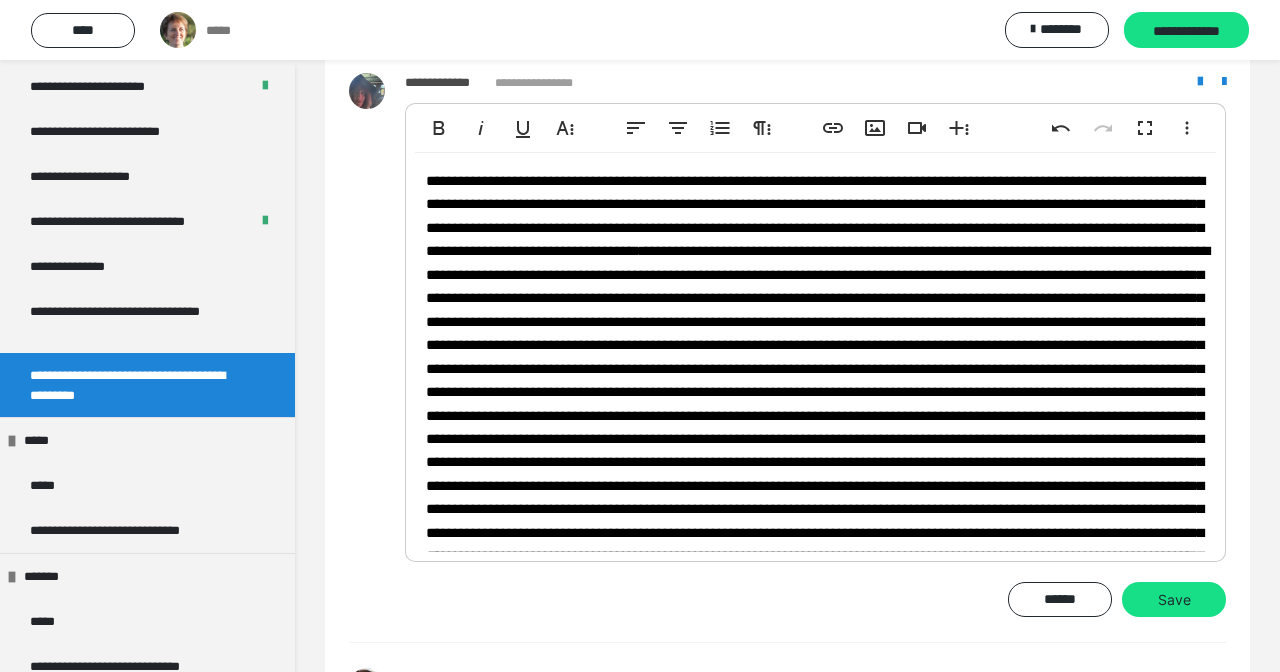 click on "**********" at bounding box center (815, 393) 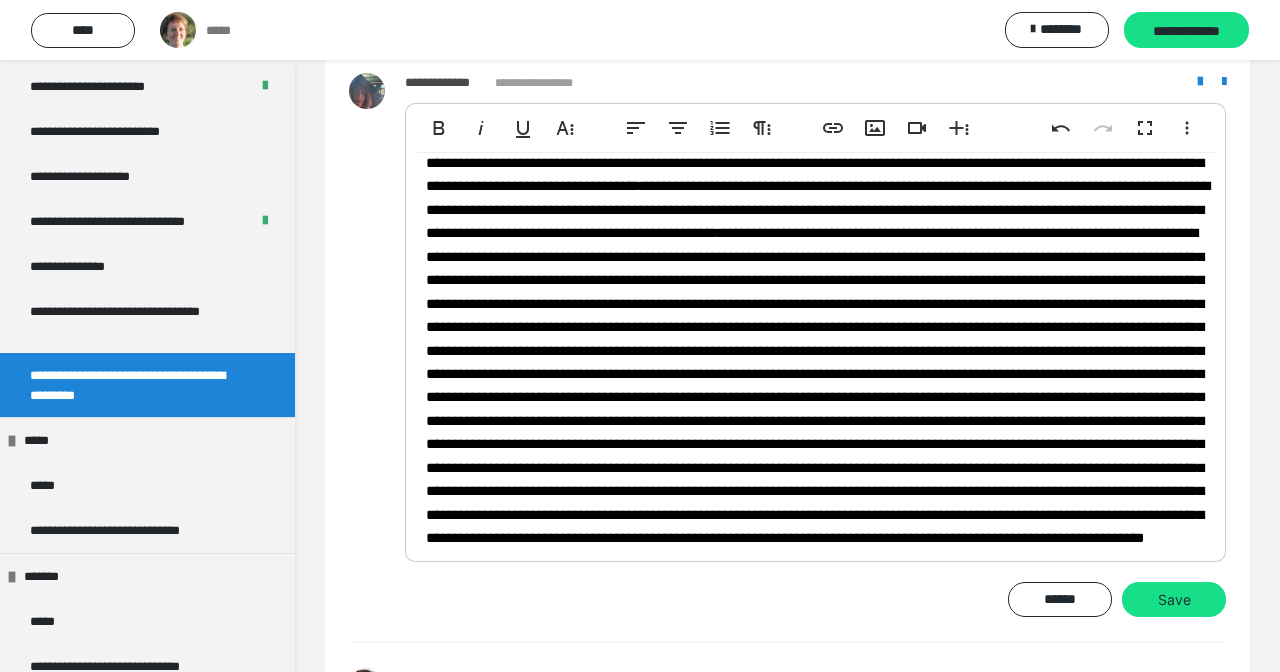 scroll, scrollTop: 69, scrollLeft: 0, axis: vertical 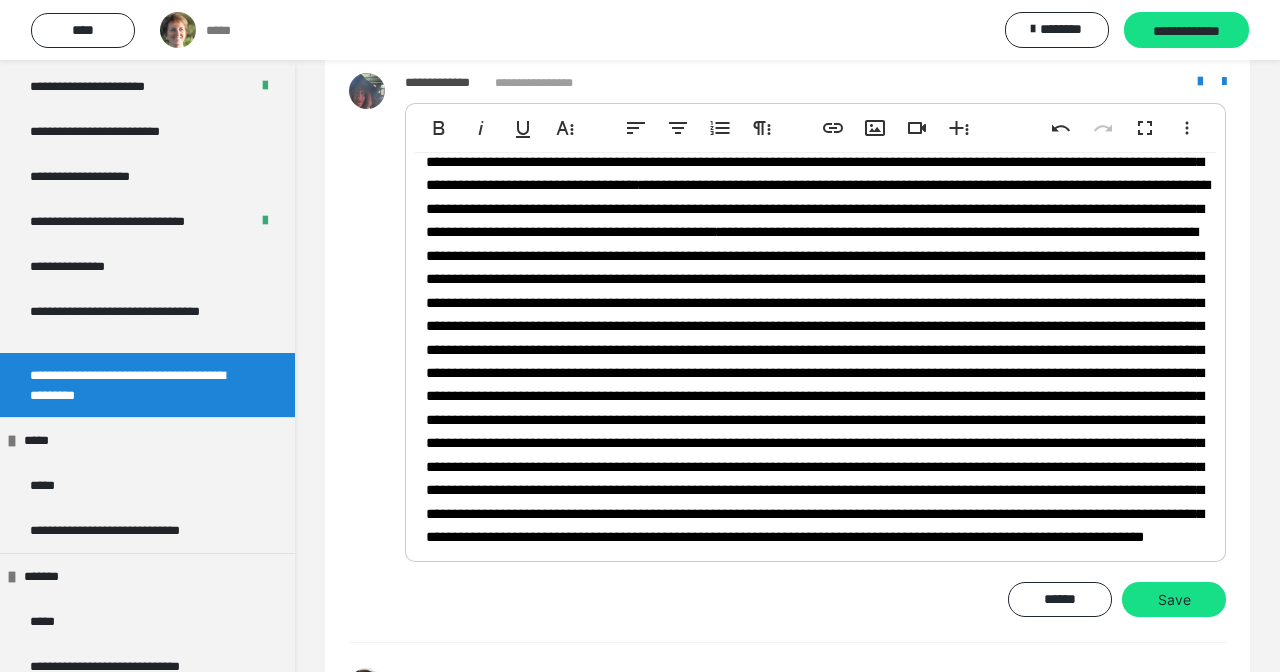 click on "**********" at bounding box center (818, 361) 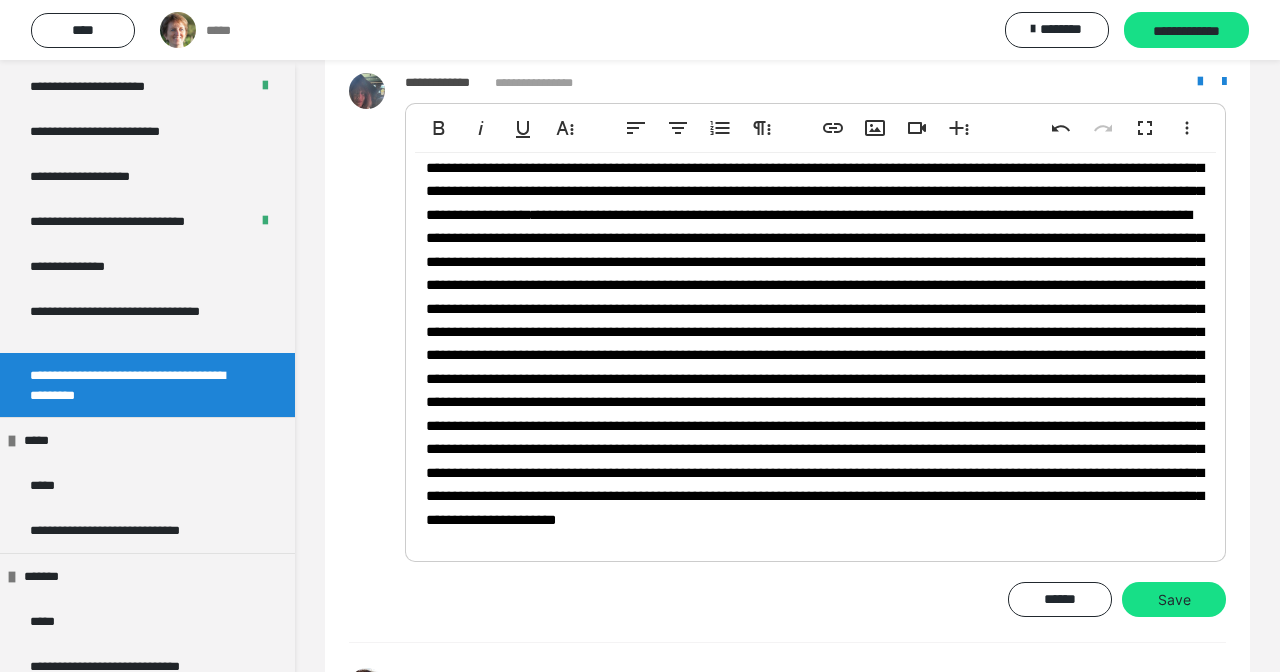 scroll, scrollTop: 151, scrollLeft: 0, axis: vertical 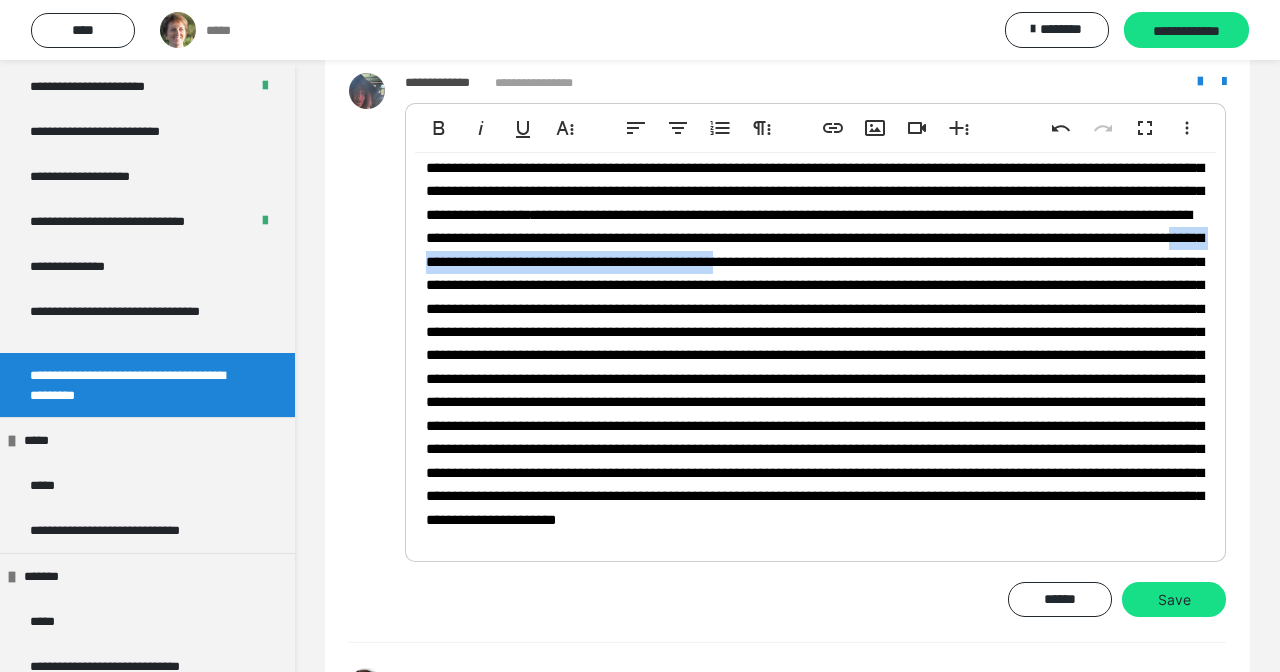 drag, startPoint x: 891, startPoint y: 301, endPoint x: 522, endPoint y: 311, distance: 369.13547 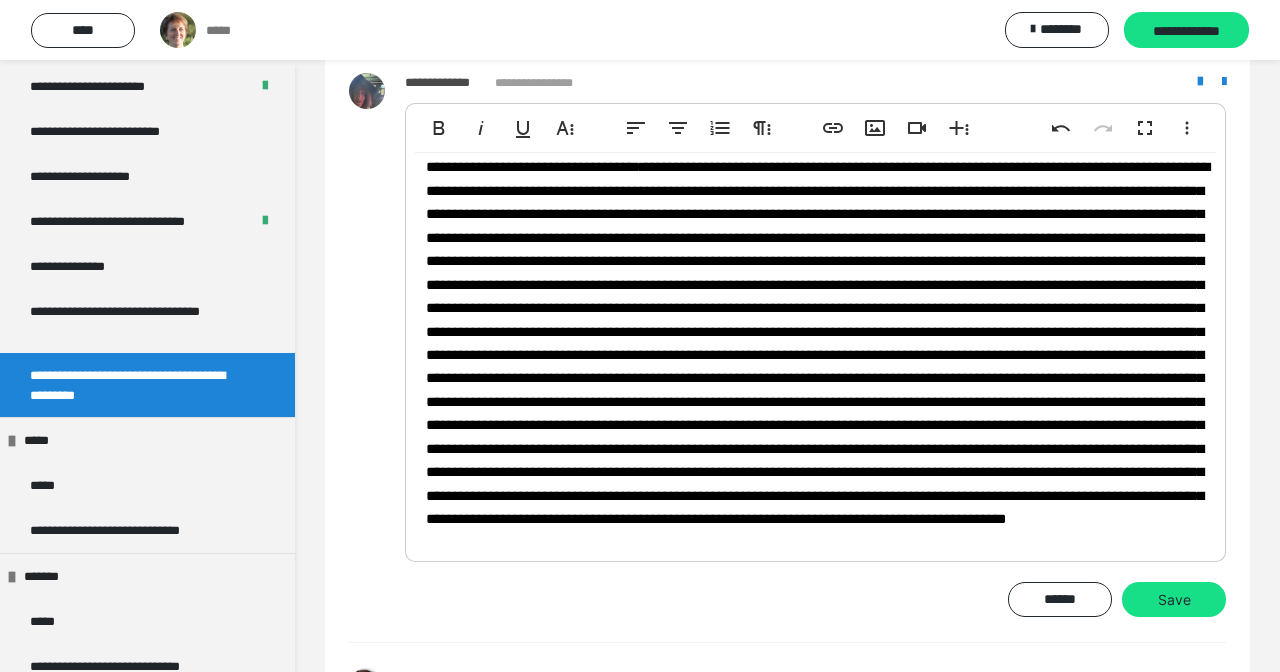 scroll, scrollTop: 158, scrollLeft: 0, axis: vertical 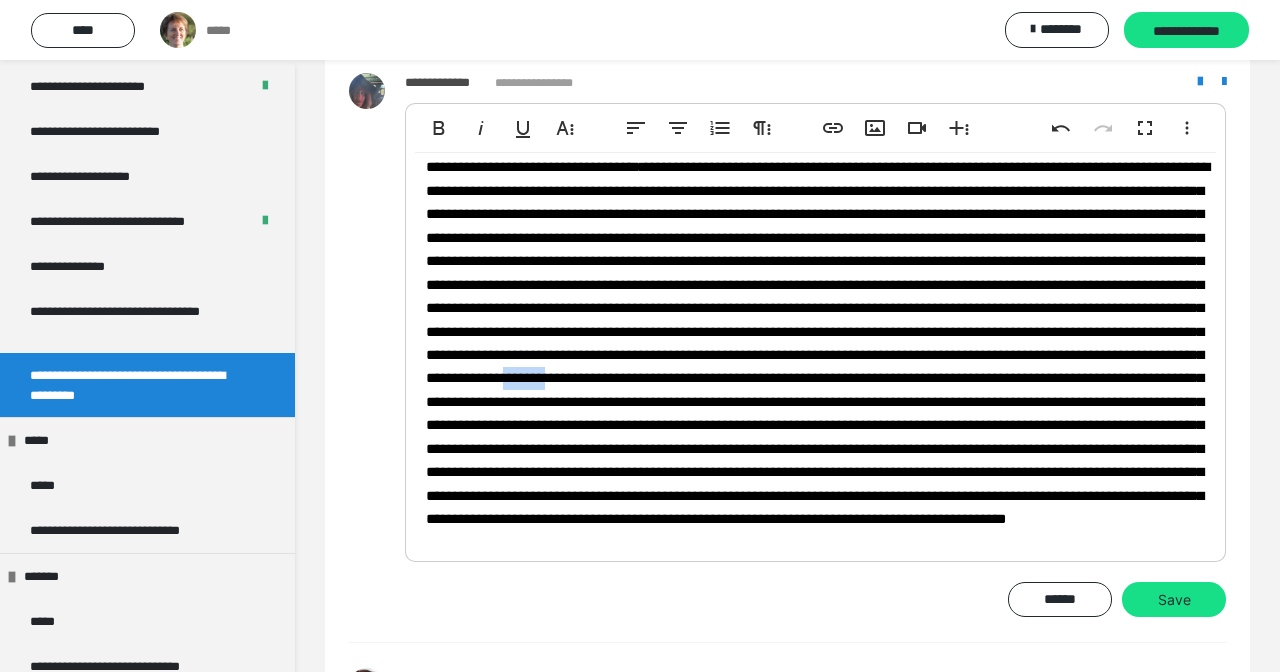 drag, startPoint x: 574, startPoint y: 425, endPoint x: 518, endPoint y: 424, distance: 56.008926 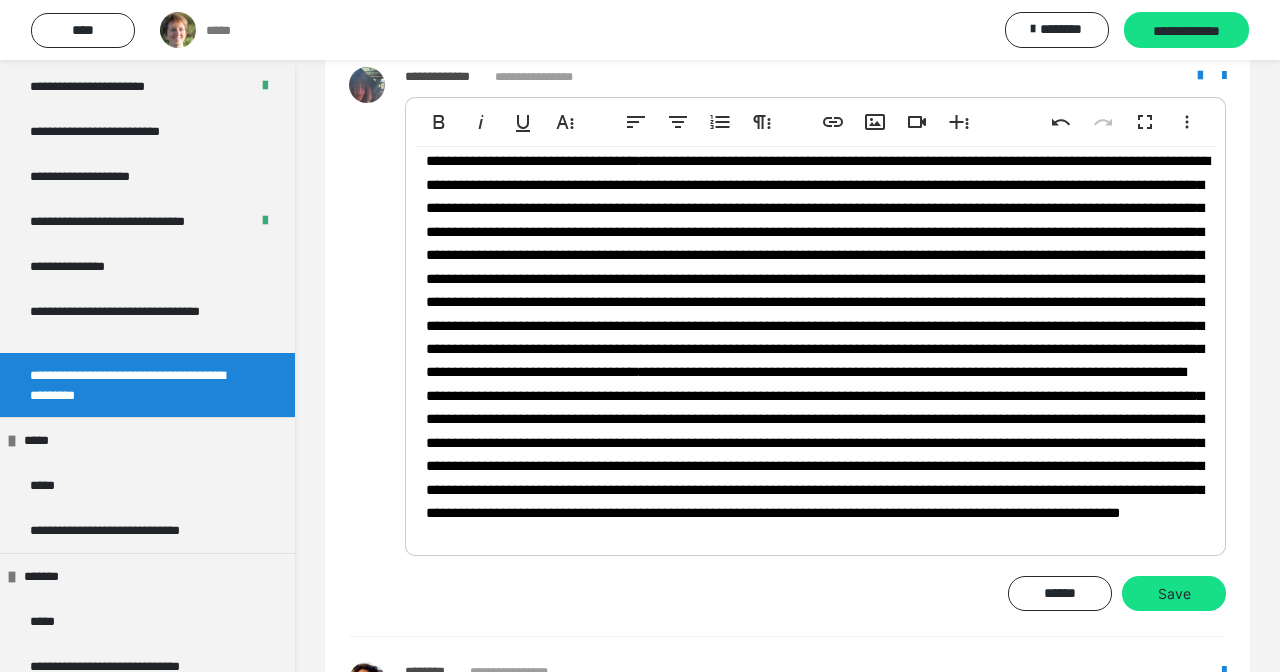 scroll, scrollTop: 1769, scrollLeft: 1, axis: both 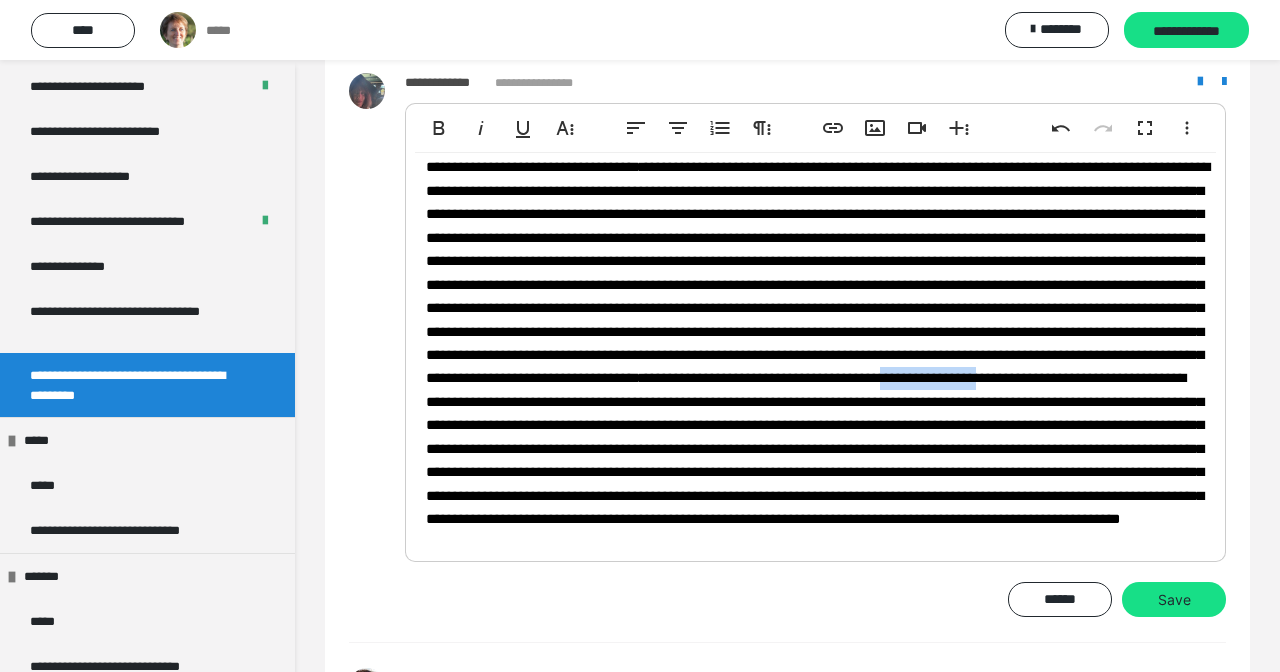 drag, startPoint x: 1045, startPoint y: 428, endPoint x: 941, endPoint y: 419, distance: 104.388695 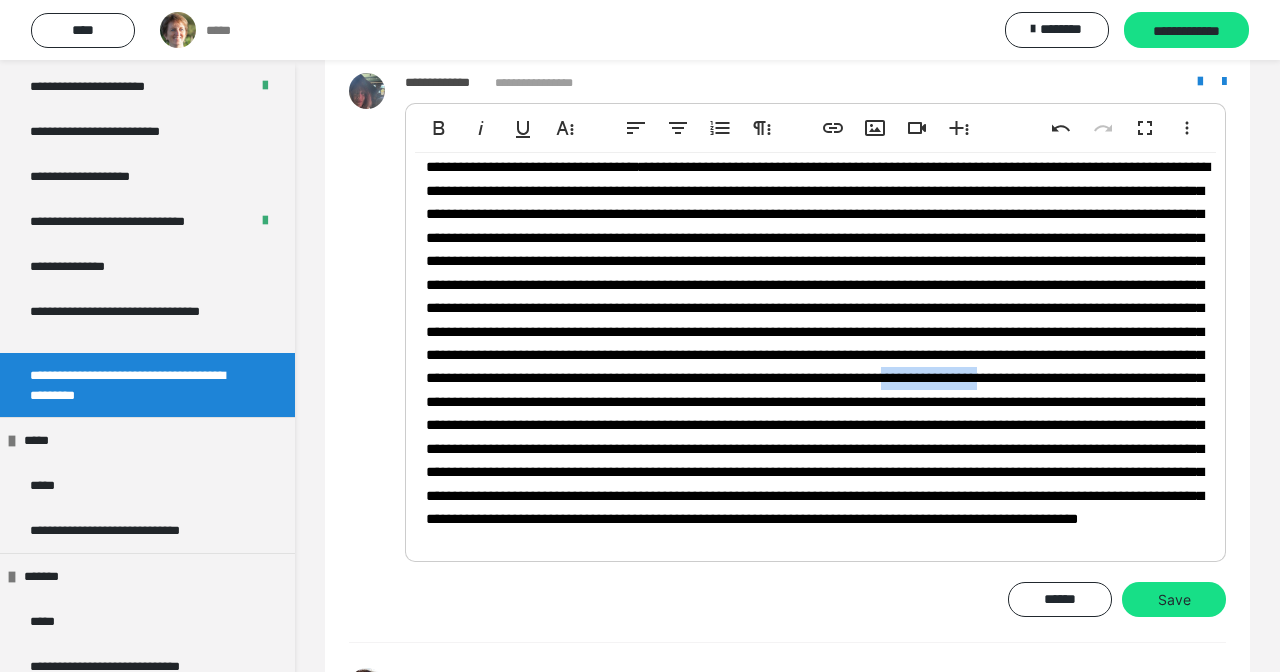 drag, startPoint x: 1049, startPoint y: 430, endPoint x: 945, endPoint y: 435, distance: 104.120125 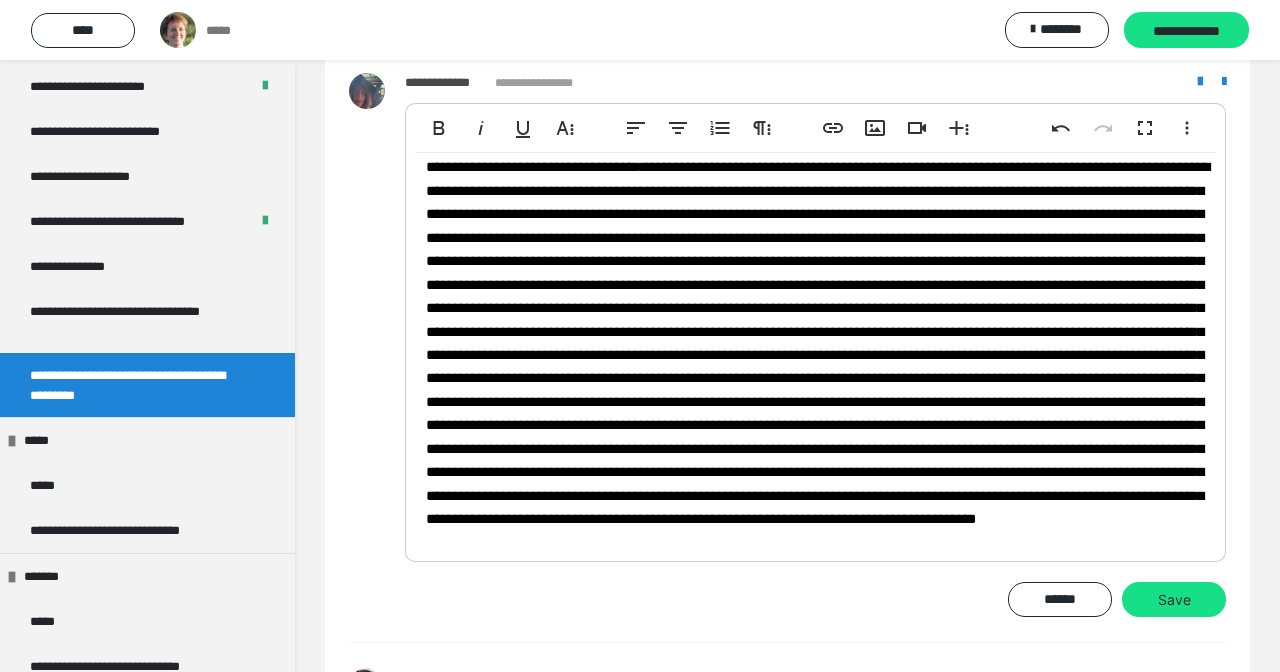 scroll, scrollTop: 148, scrollLeft: 0, axis: vertical 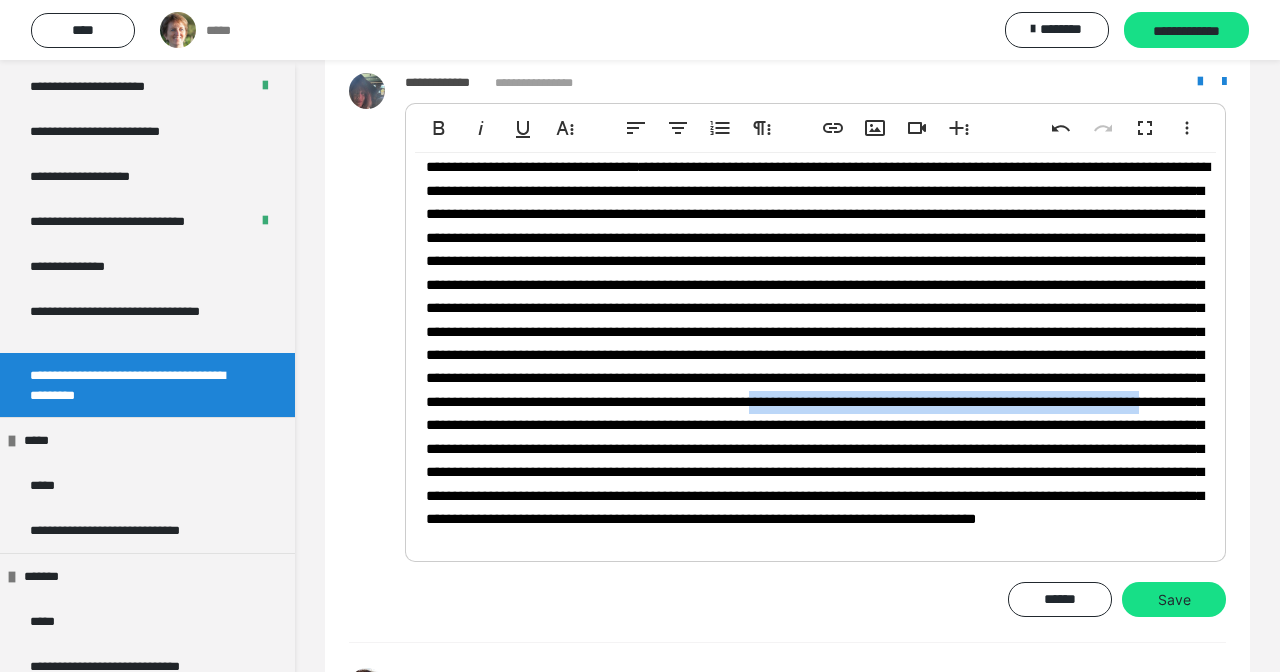 drag, startPoint x: 947, startPoint y: 451, endPoint x: 621, endPoint y: 467, distance: 326.3924 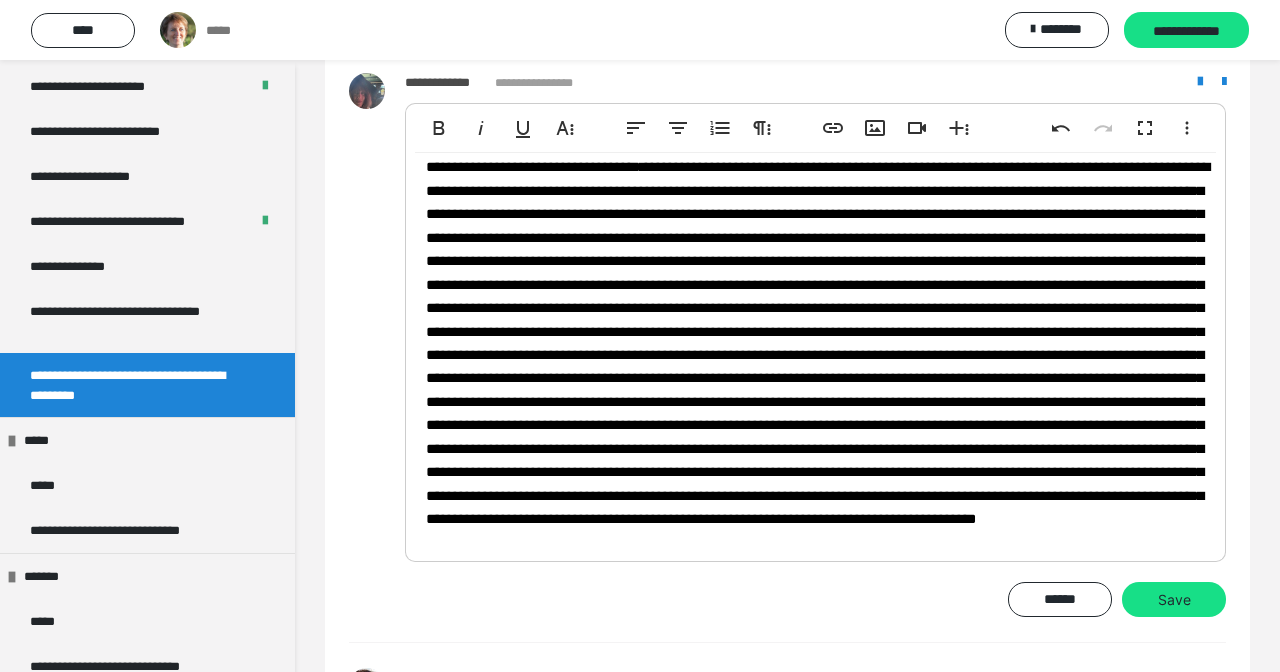 click at bounding box center [818, 343] 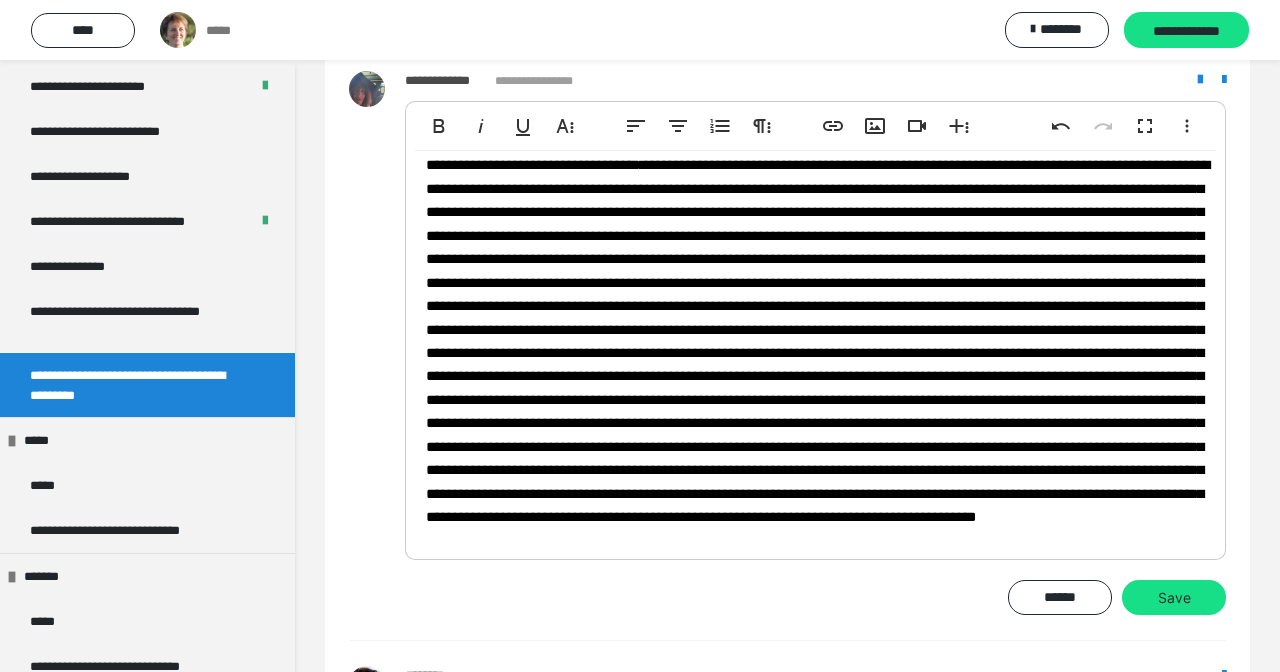 scroll, scrollTop: 1768, scrollLeft: 0, axis: vertical 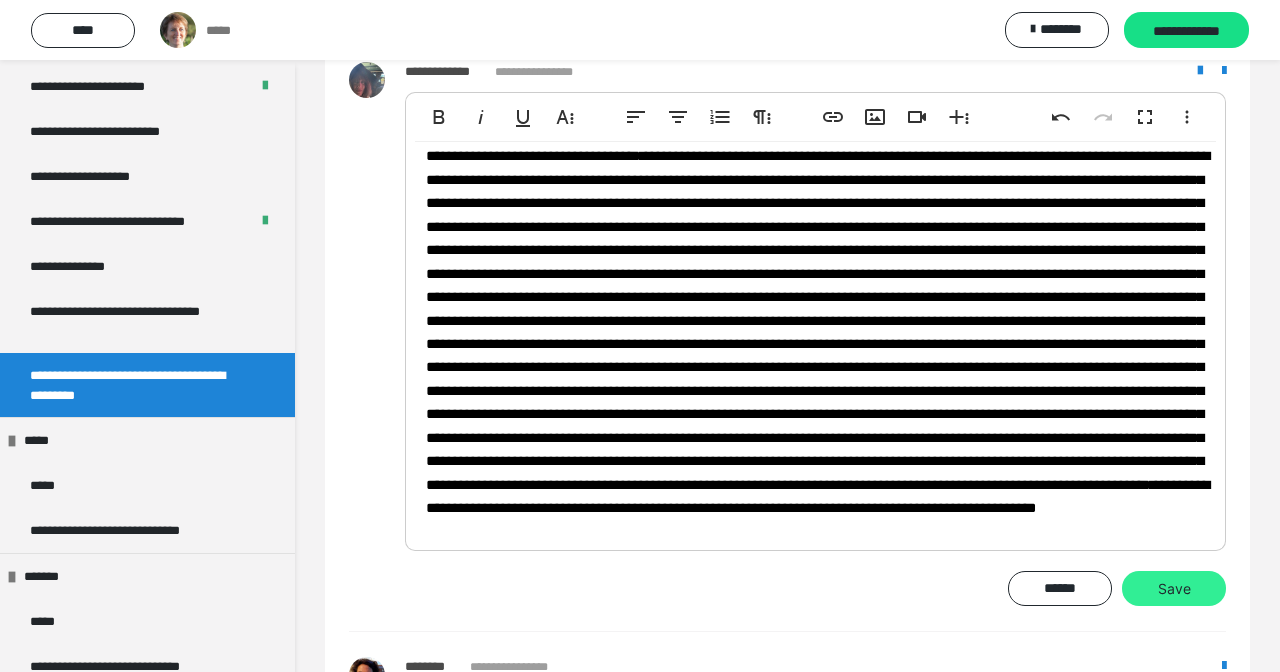 click on "Save" at bounding box center (1174, 589) 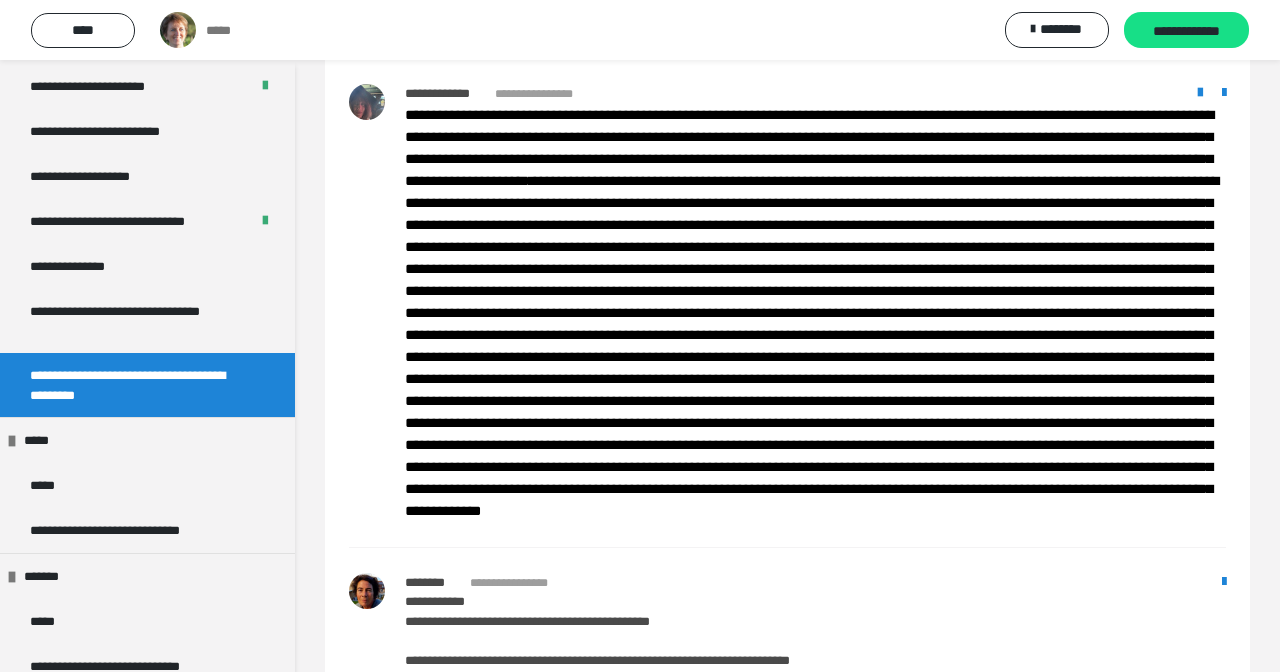scroll, scrollTop: 1767, scrollLeft: 0, axis: vertical 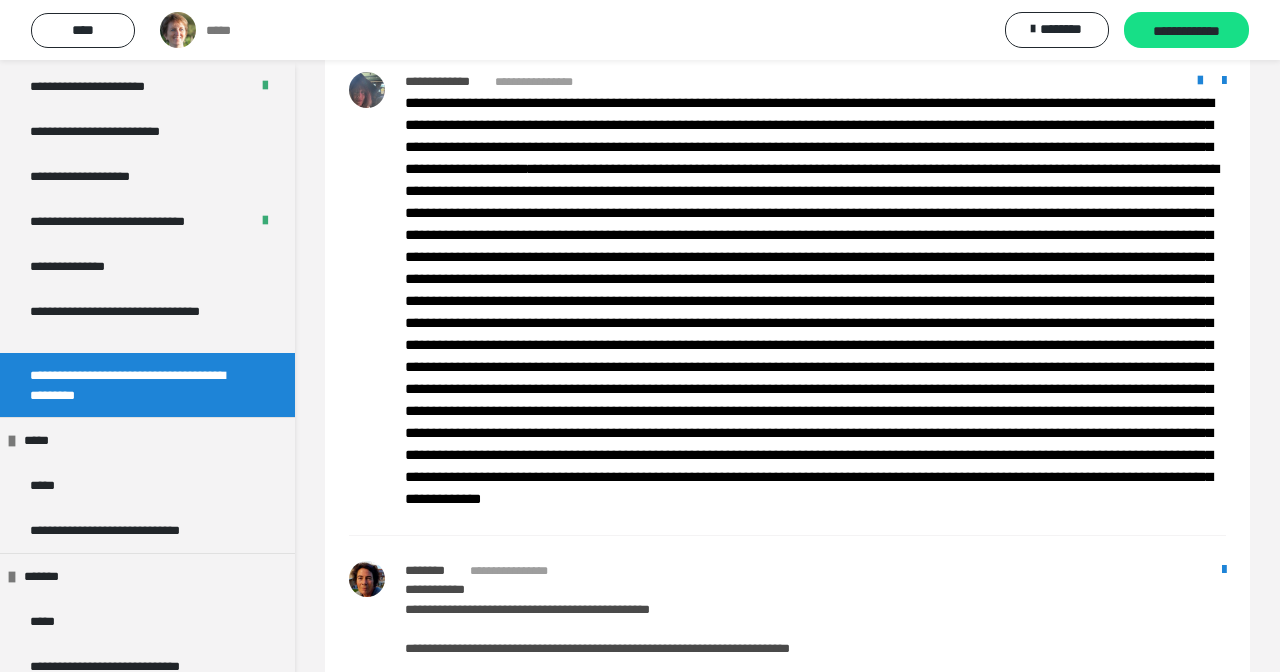 click on "**********" at bounding box center [787, 290] 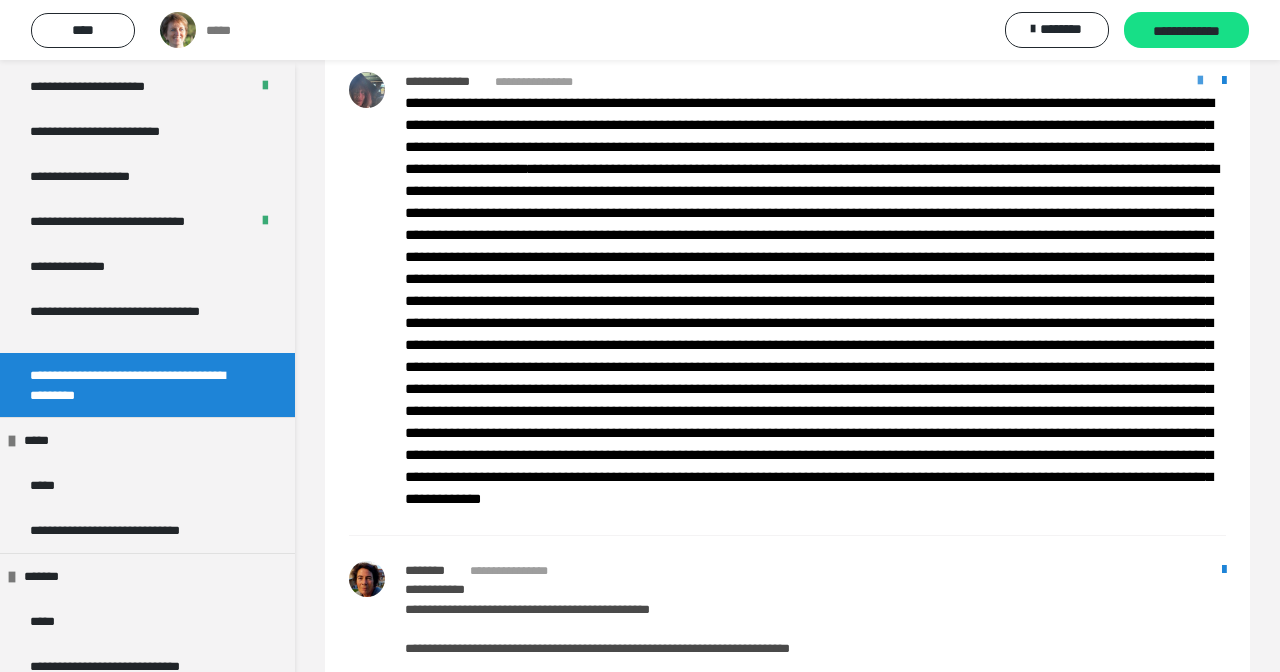 click at bounding box center [1200, 81] 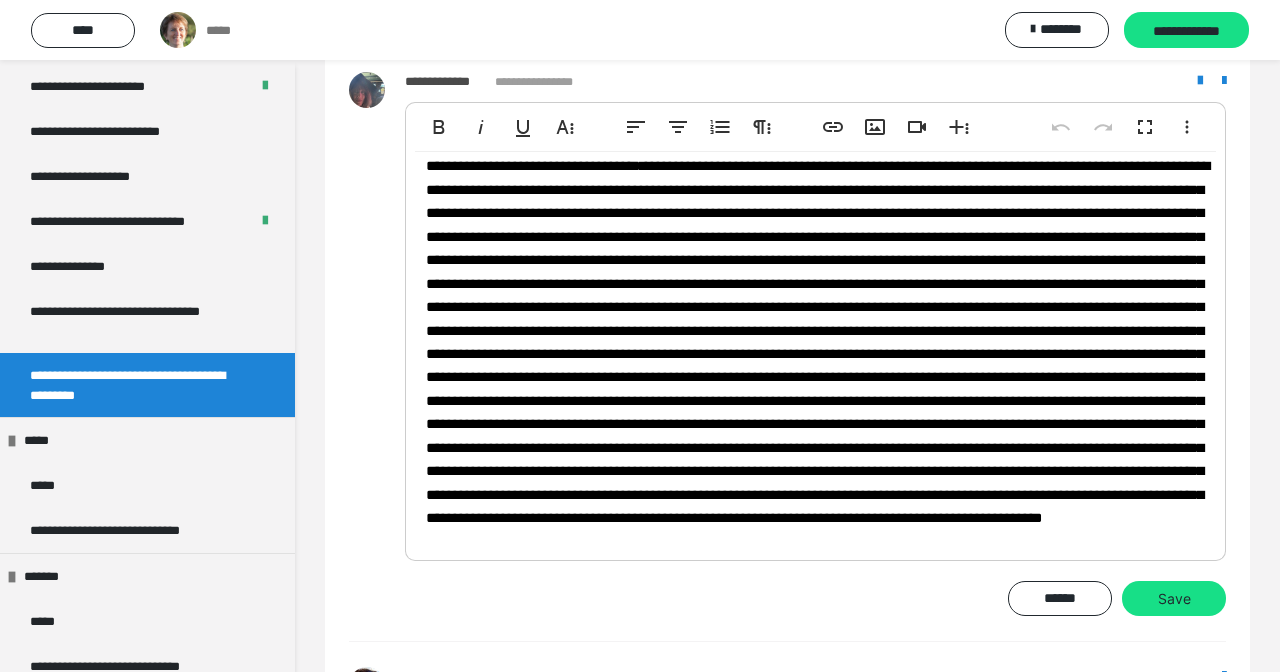scroll, scrollTop: 90, scrollLeft: 0, axis: vertical 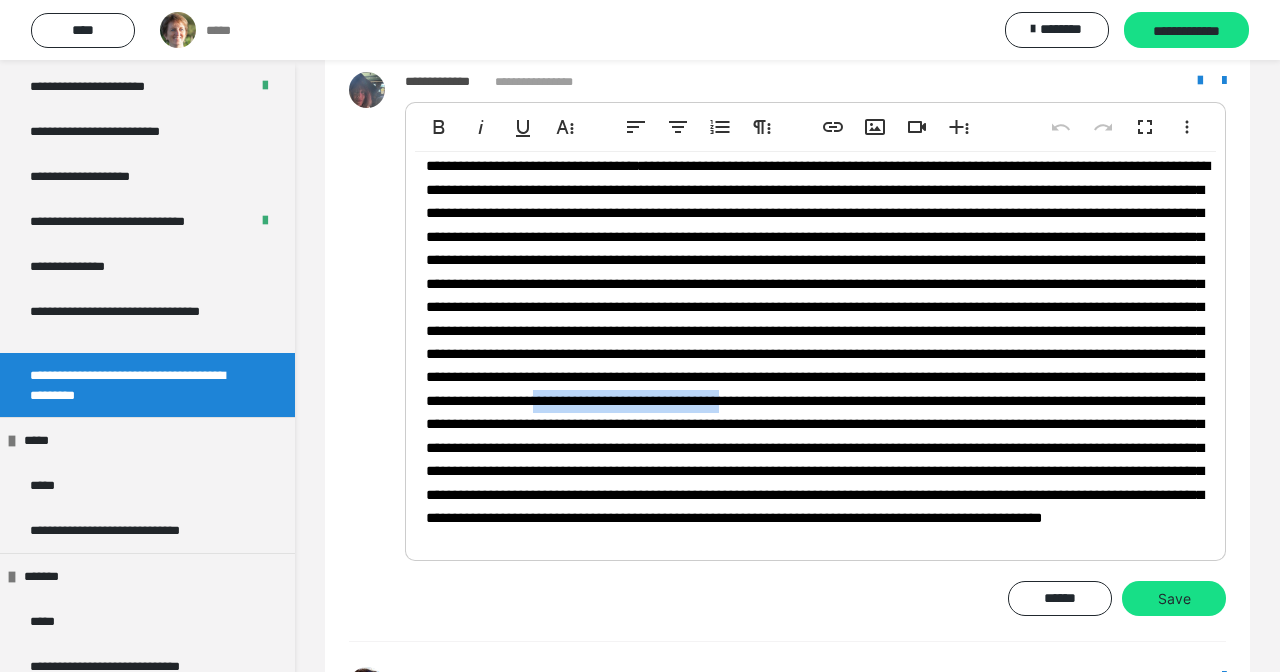 drag, startPoint x: 699, startPoint y: 506, endPoint x: 915, endPoint y: 498, distance: 216.1481 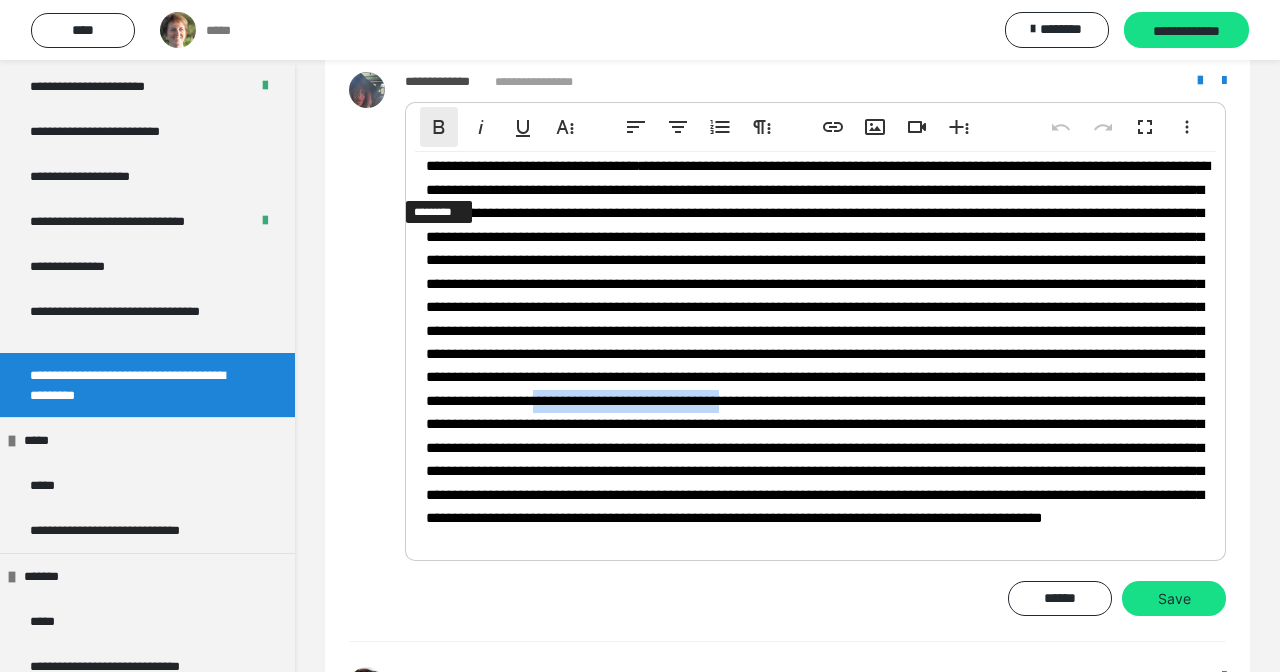 click 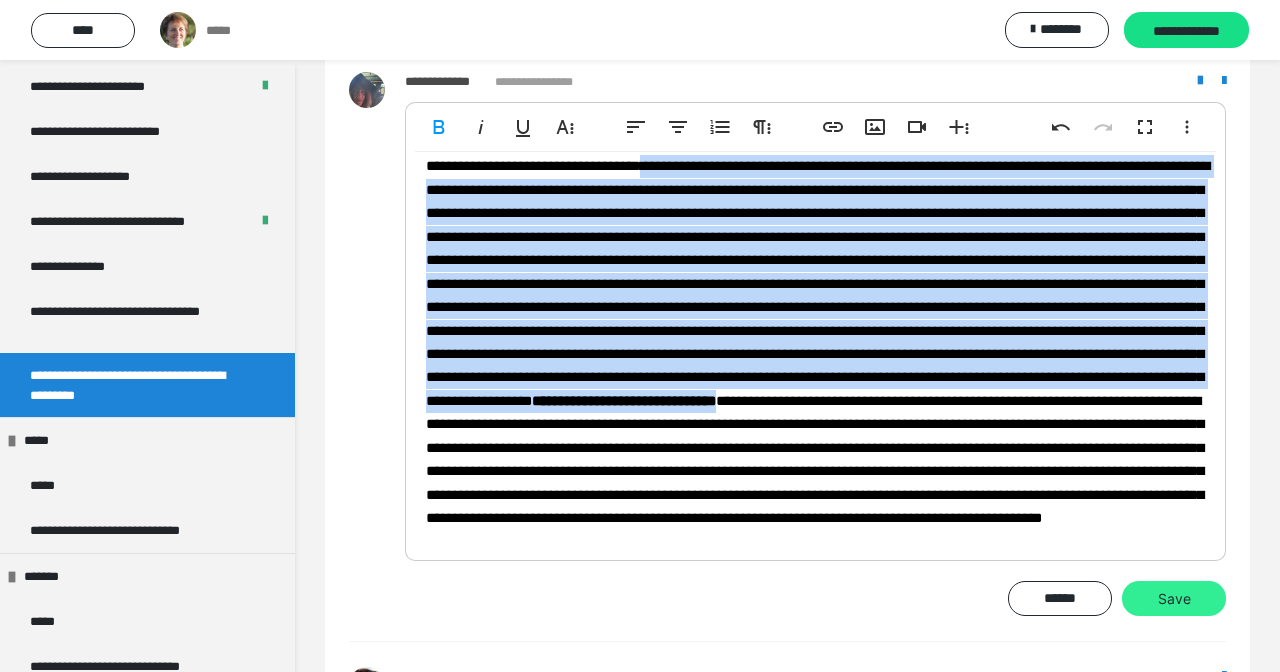 click on "Save" at bounding box center (1174, 599) 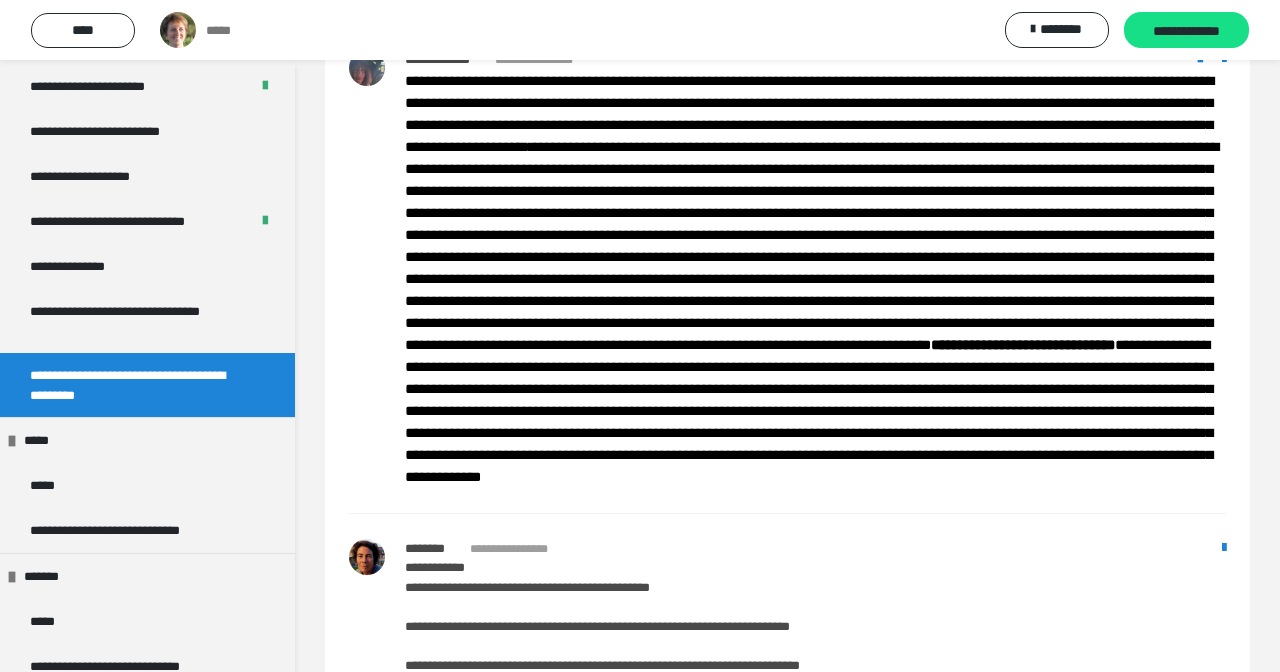 scroll, scrollTop: 1773, scrollLeft: 0, axis: vertical 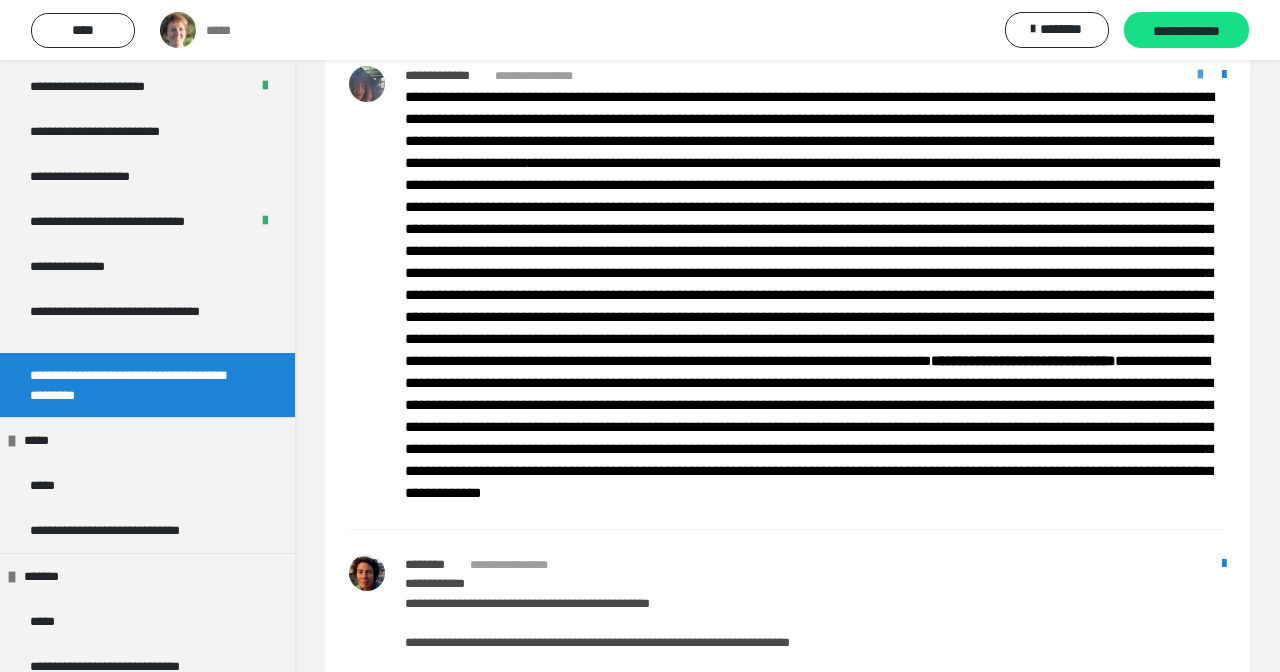 click at bounding box center [1200, 75] 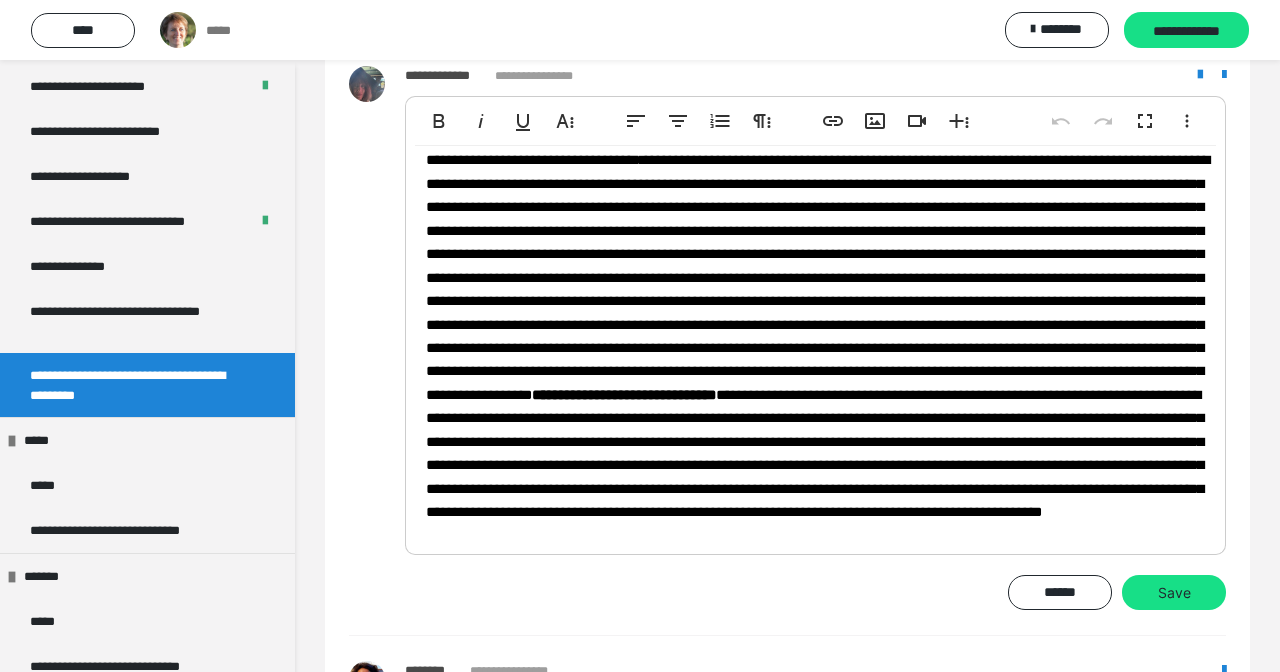 scroll, scrollTop: 169, scrollLeft: 0, axis: vertical 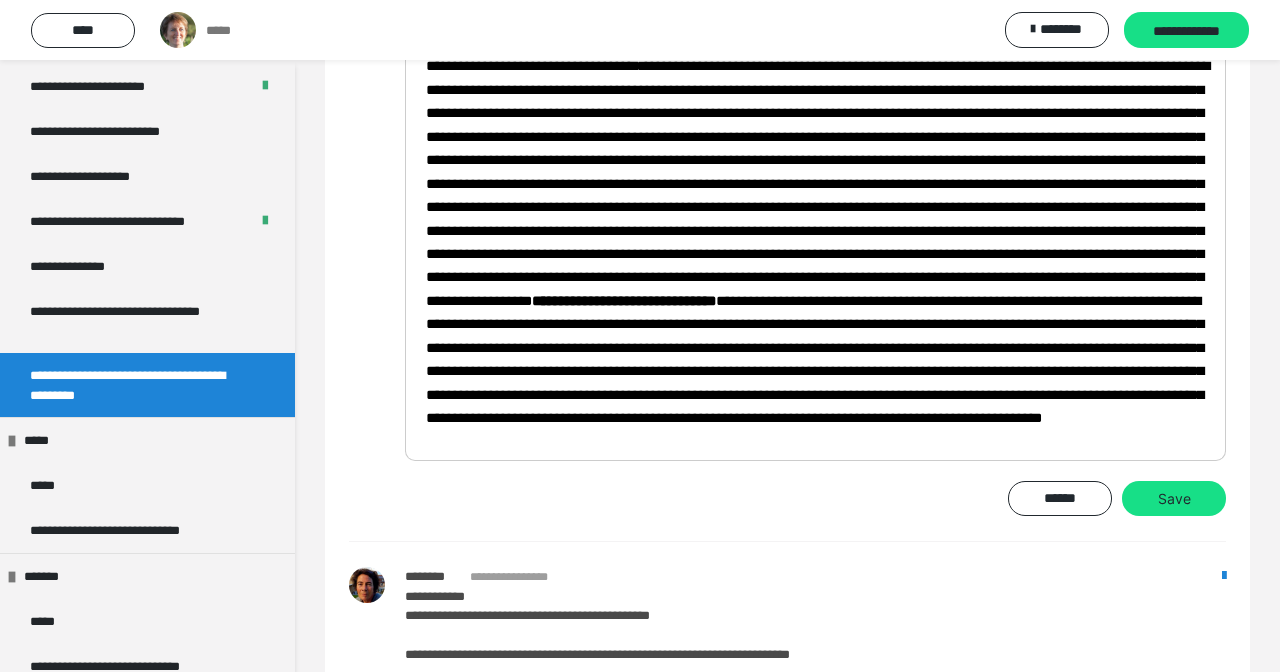 click on "**********" at bounding box center [818, 242] 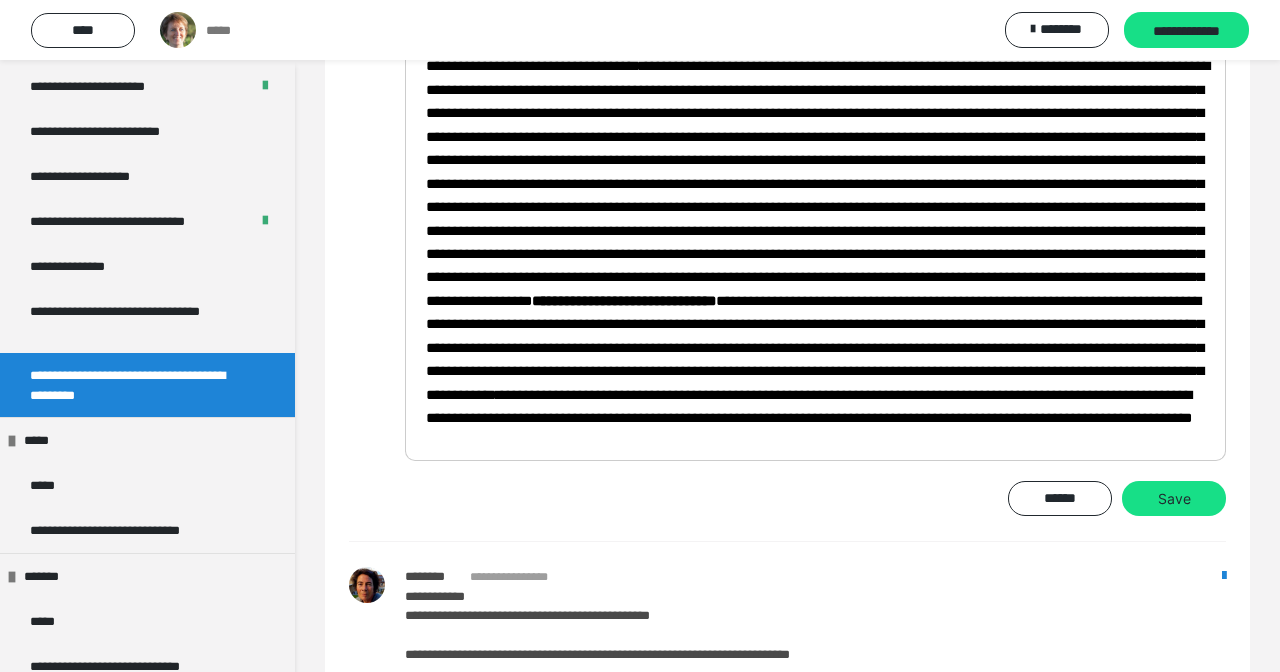 scroll, scrollTop: 193, scrollLeft: 0, axis: vertical 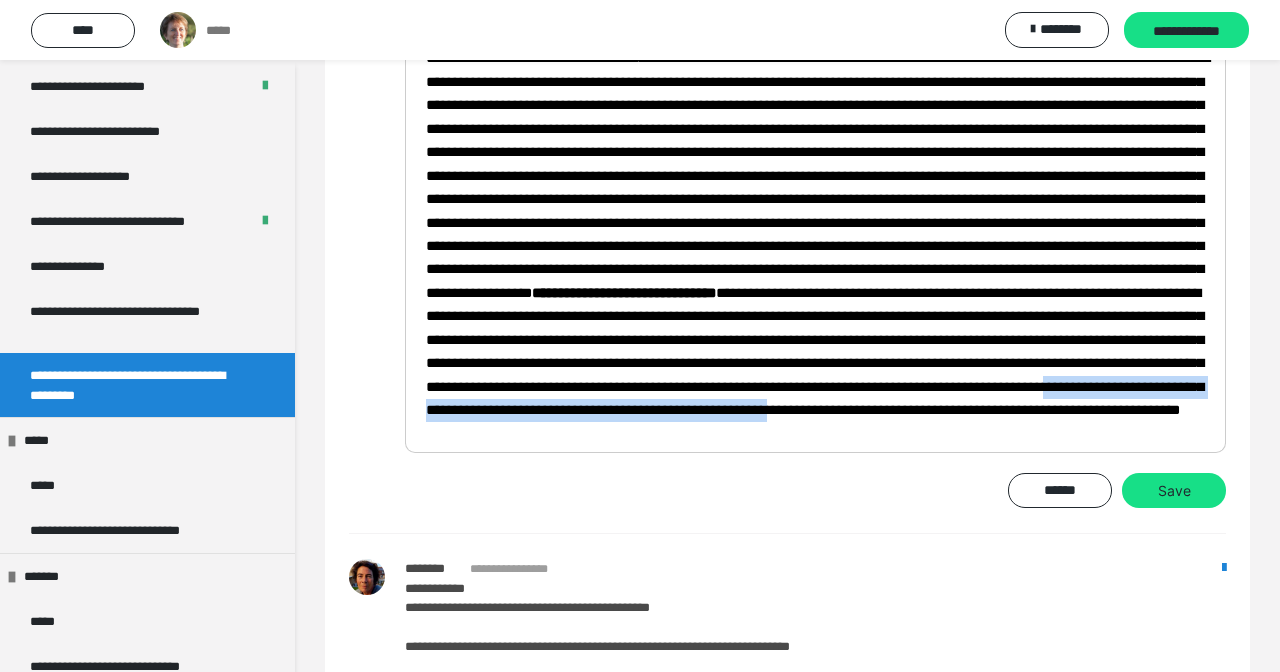 drag, startPoint x: 914, startPoint y: 441, endPoint x: 1065, endPoint y: 414, distance: 153.39491 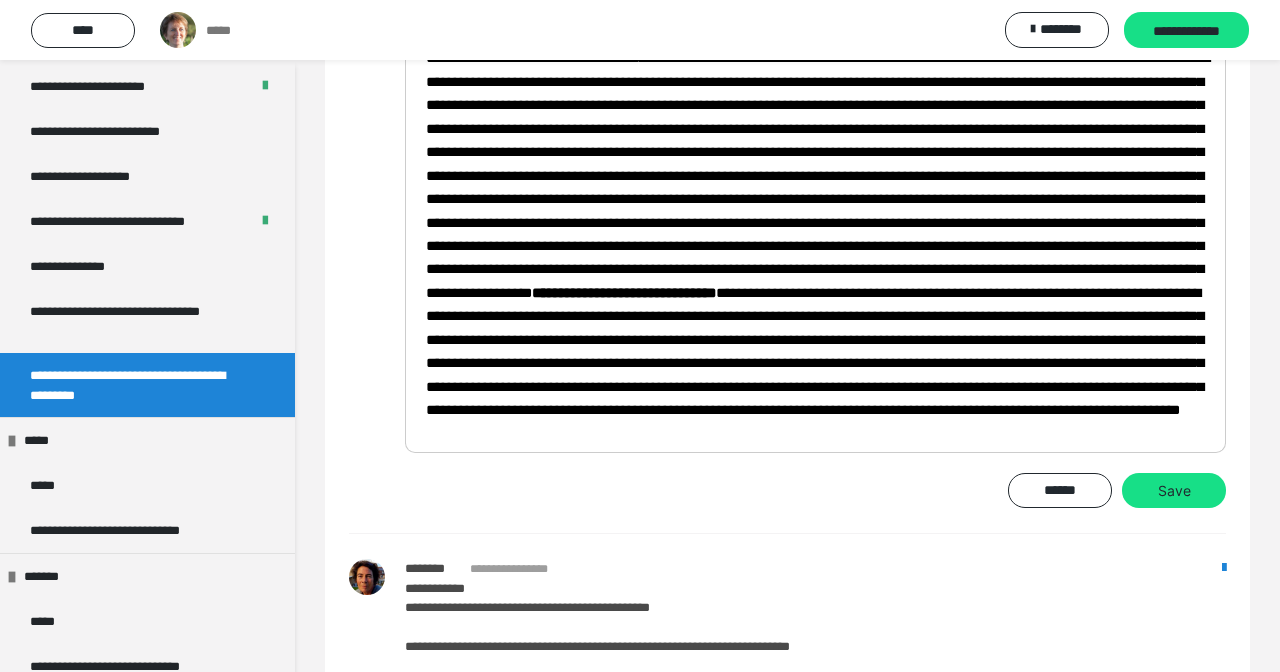scroll, scrollTop: 169, scrollLeft: 0, axis: vertical 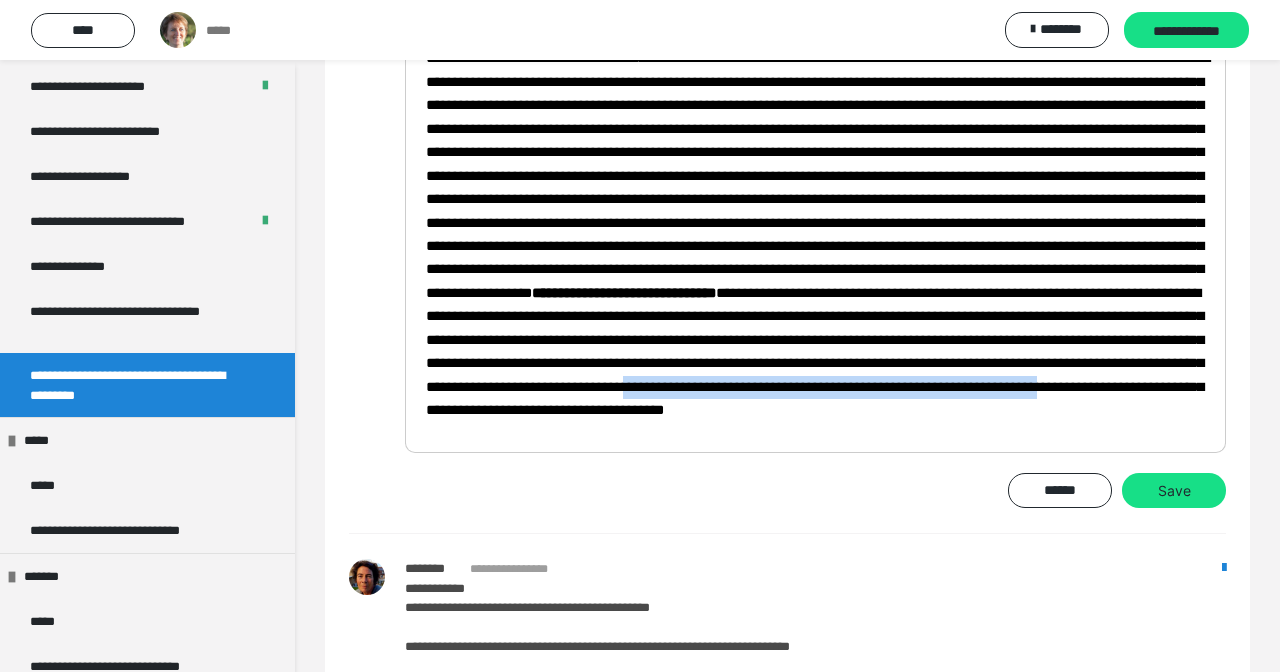 drag, startPoint x: 1057, startPoint y: 447, endPoint x: 586, endPoint y: 439, distance: 471.06793 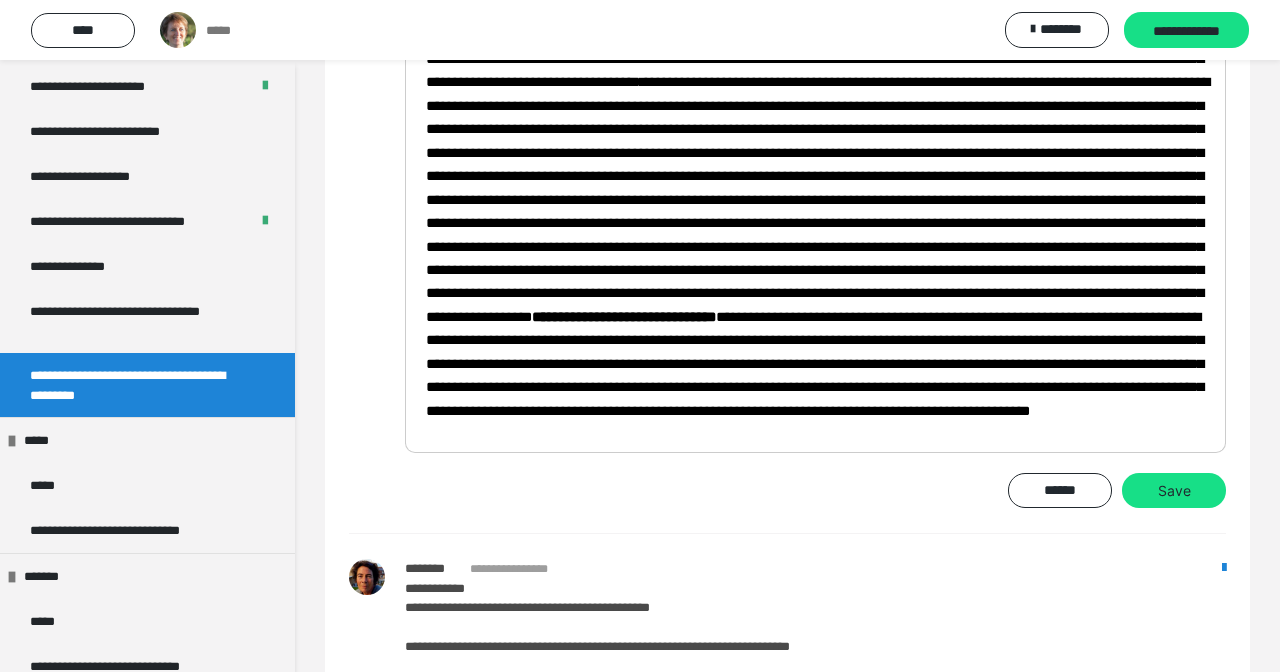 scroll, scrollTop: 145, scrollLeft: 0, axis: vertical 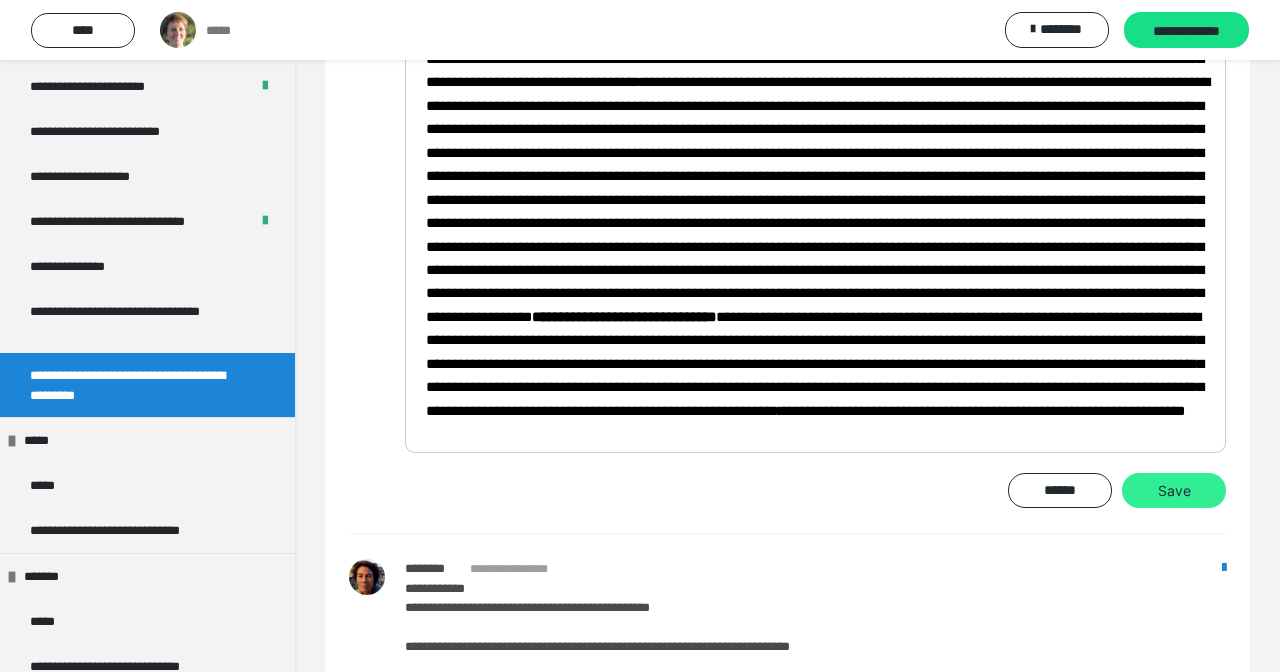 click on "Save" at bounding box center (1174, 491) 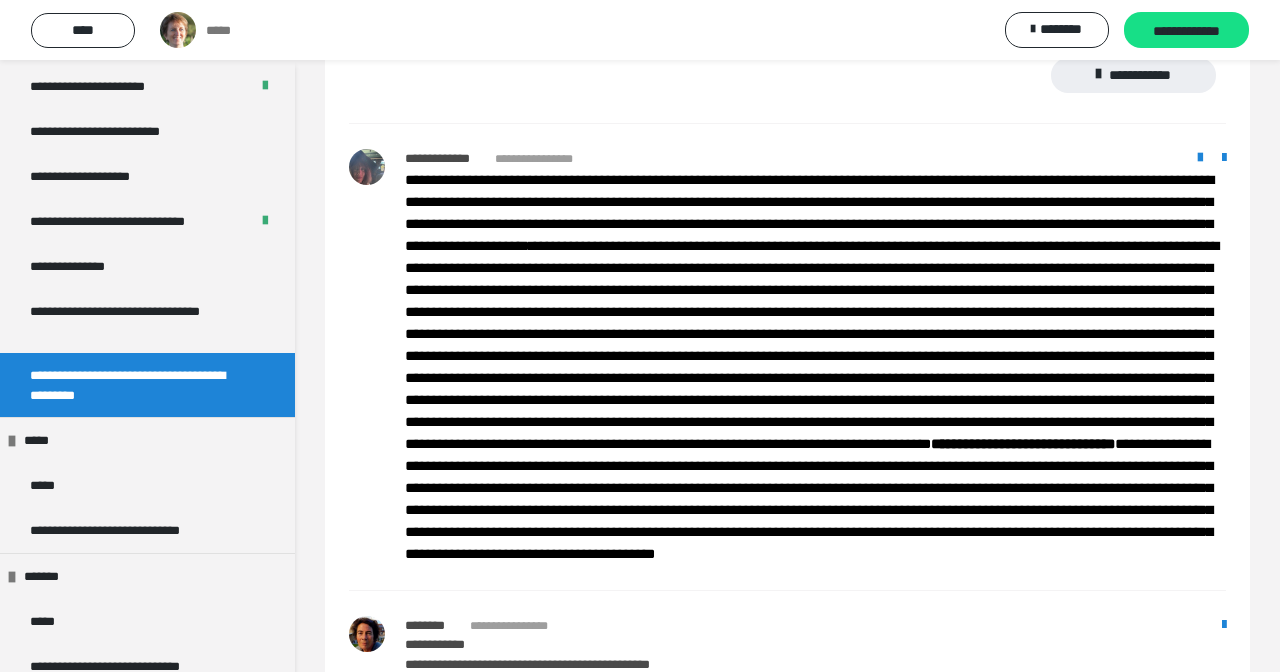 scroll, scrollTop: 1693, scrollLeft: 0, axis: vertical 